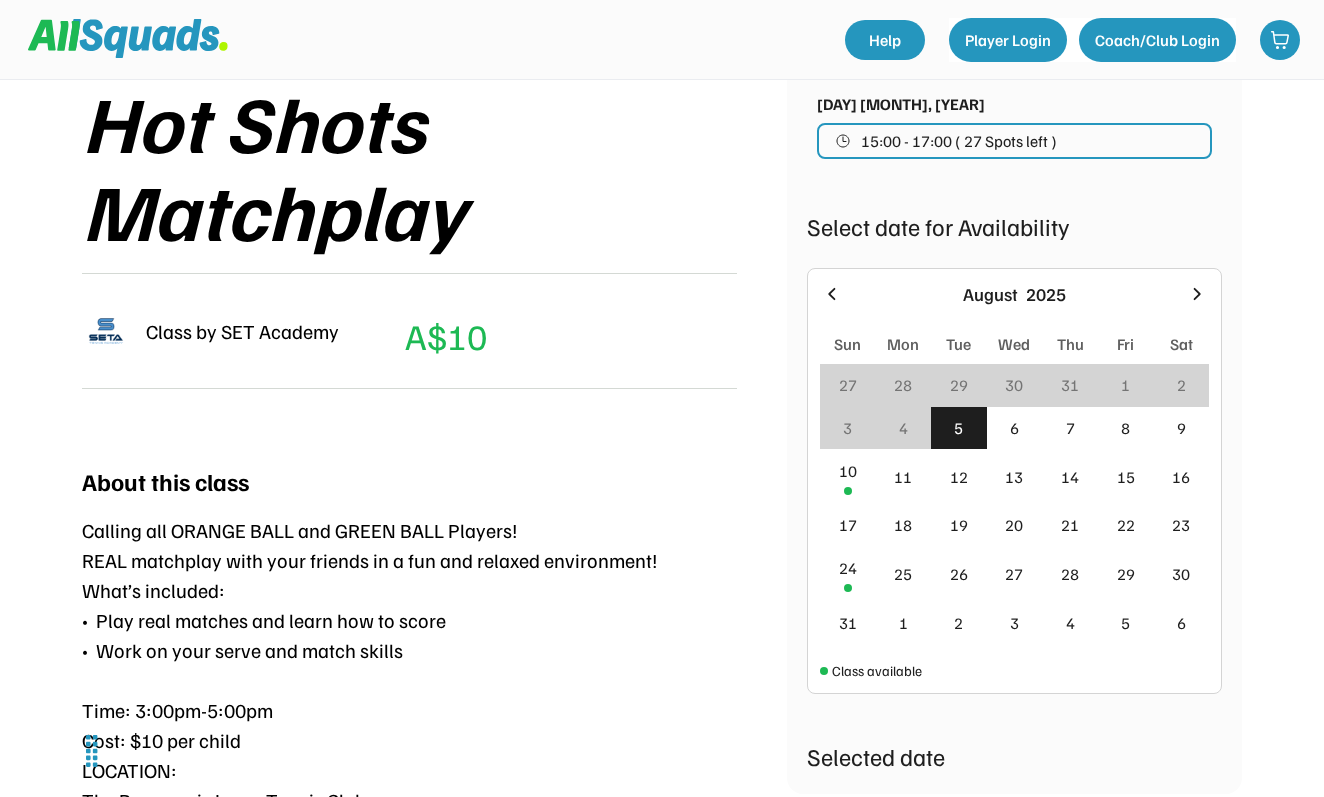 scroll, scrollTop: 311, scrollLeft: 0, axis: vertical 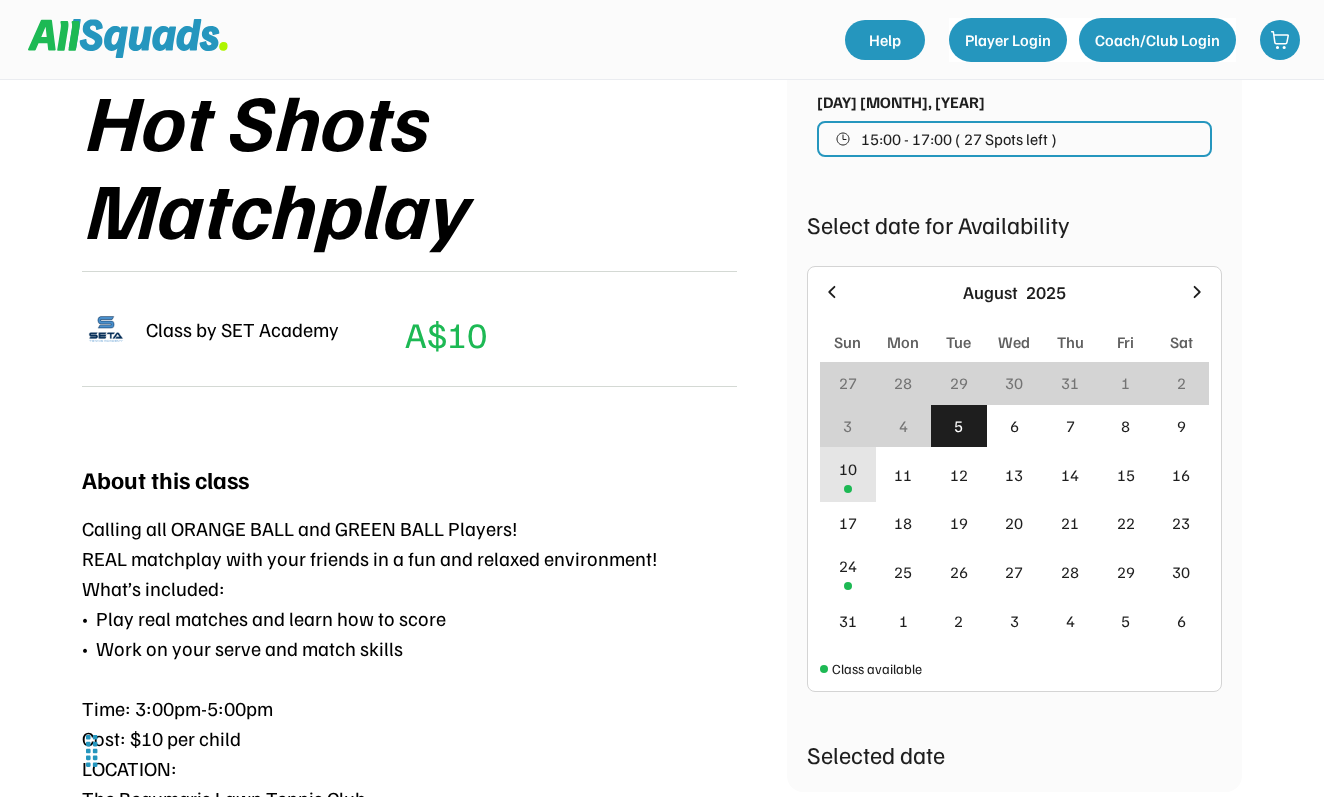 click on "10" at bounding box center (848, 469) 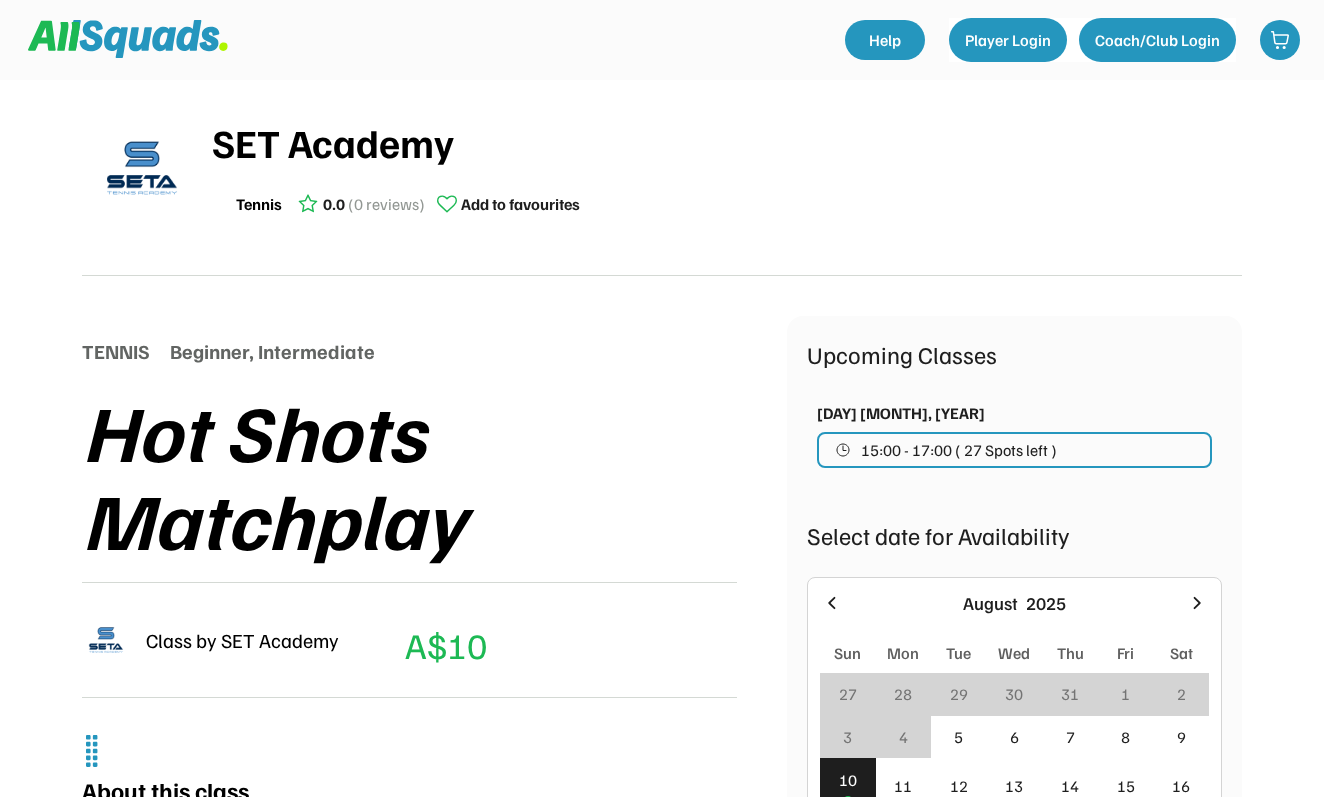 scroll, scrollTop: 0, scrollLeft: 0, axis: both 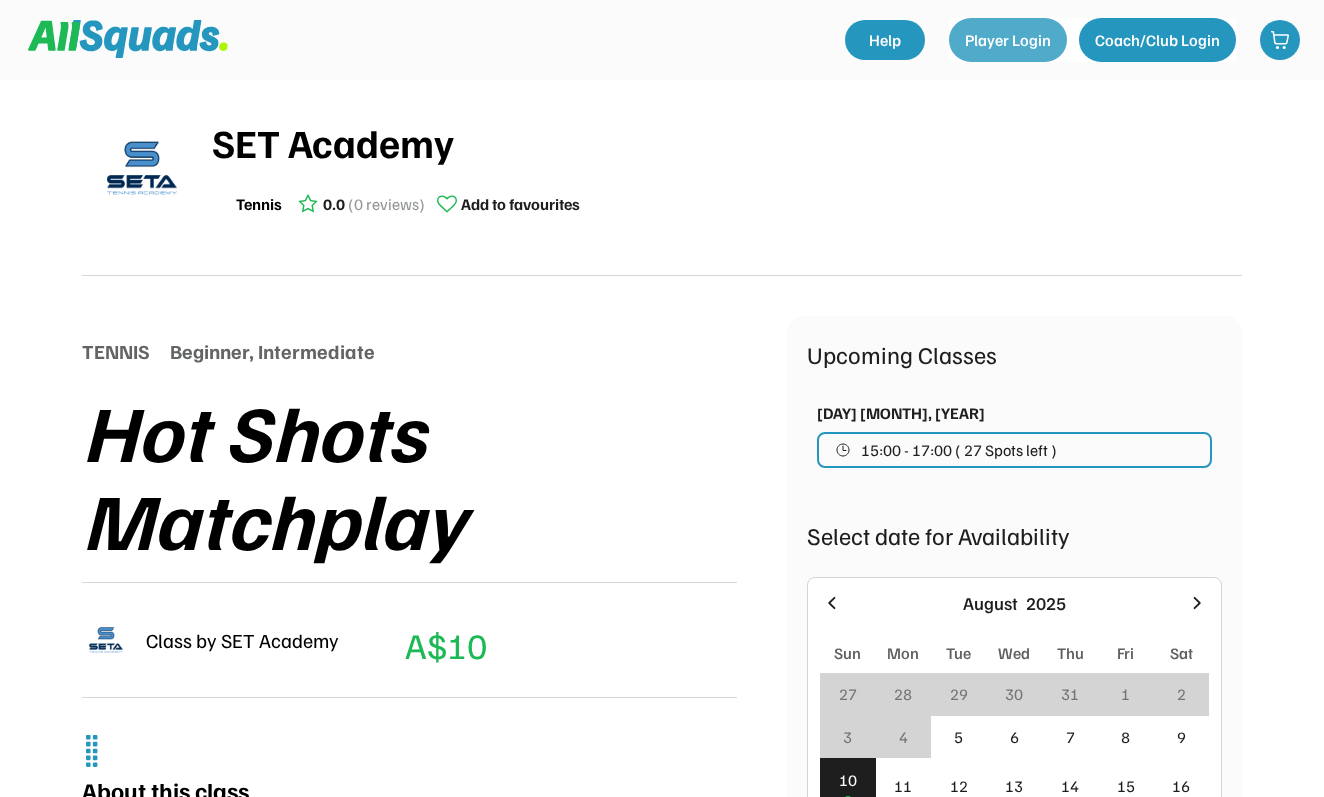 click on "Player Login" at bounding box center [1008, 40] 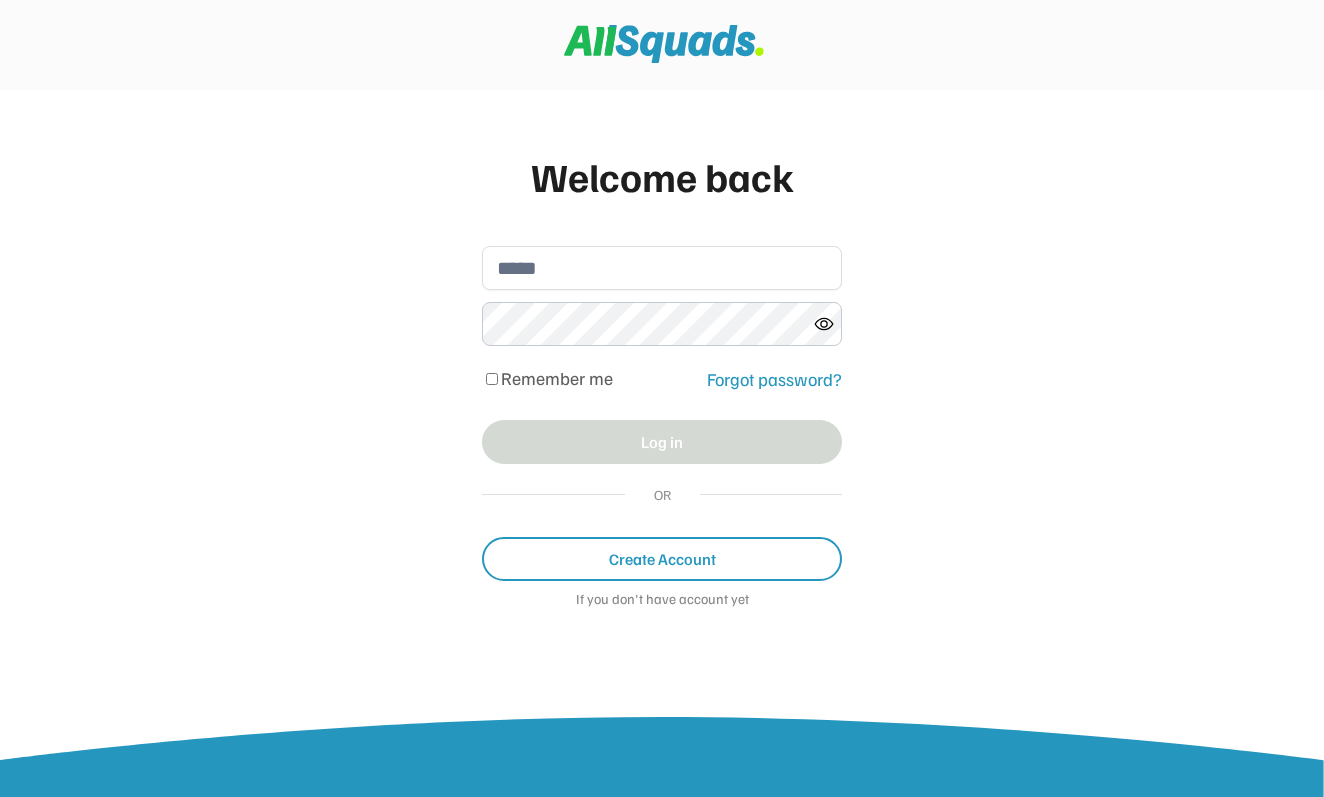 scroll, scrollTop: 0, scrollLeft: 0, axis: both 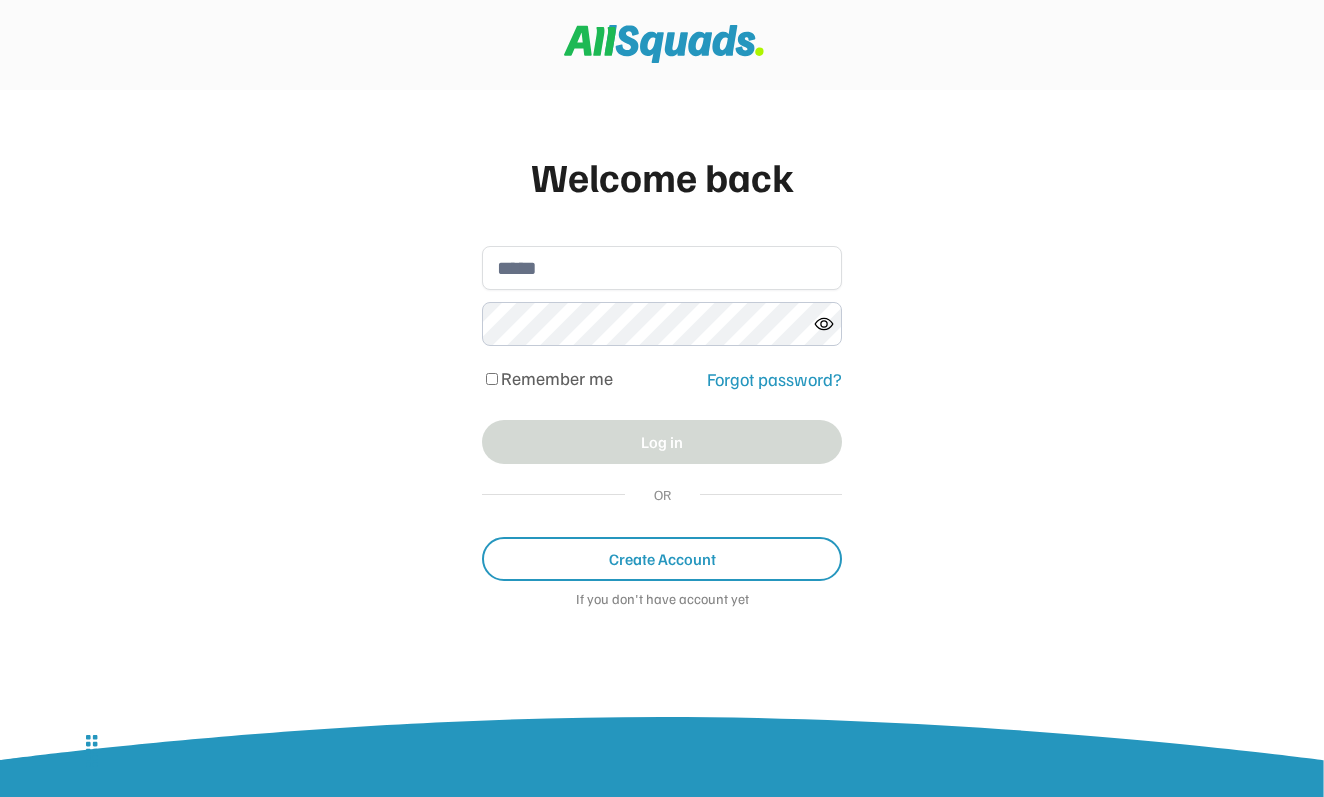 click on "Create Account" at bounding box center [662, 559] 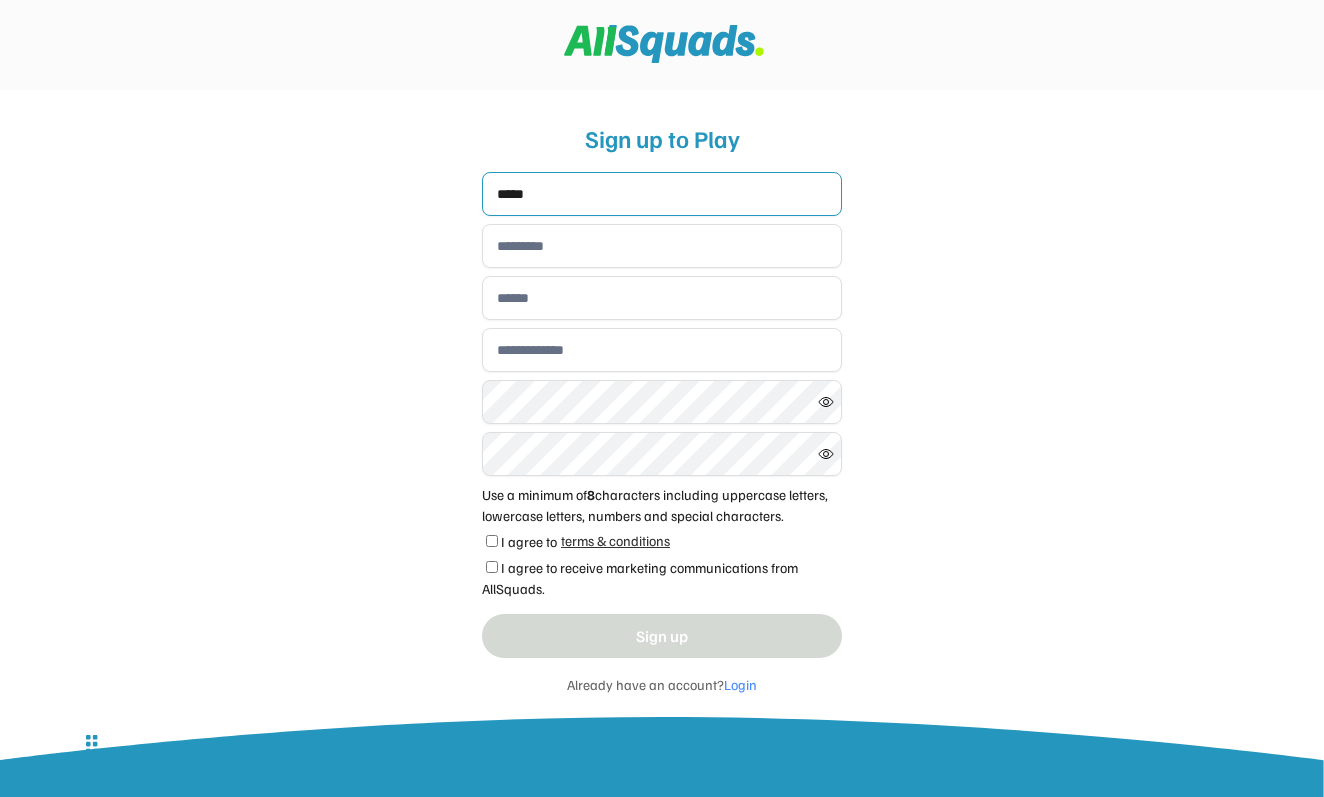 type on "*****" 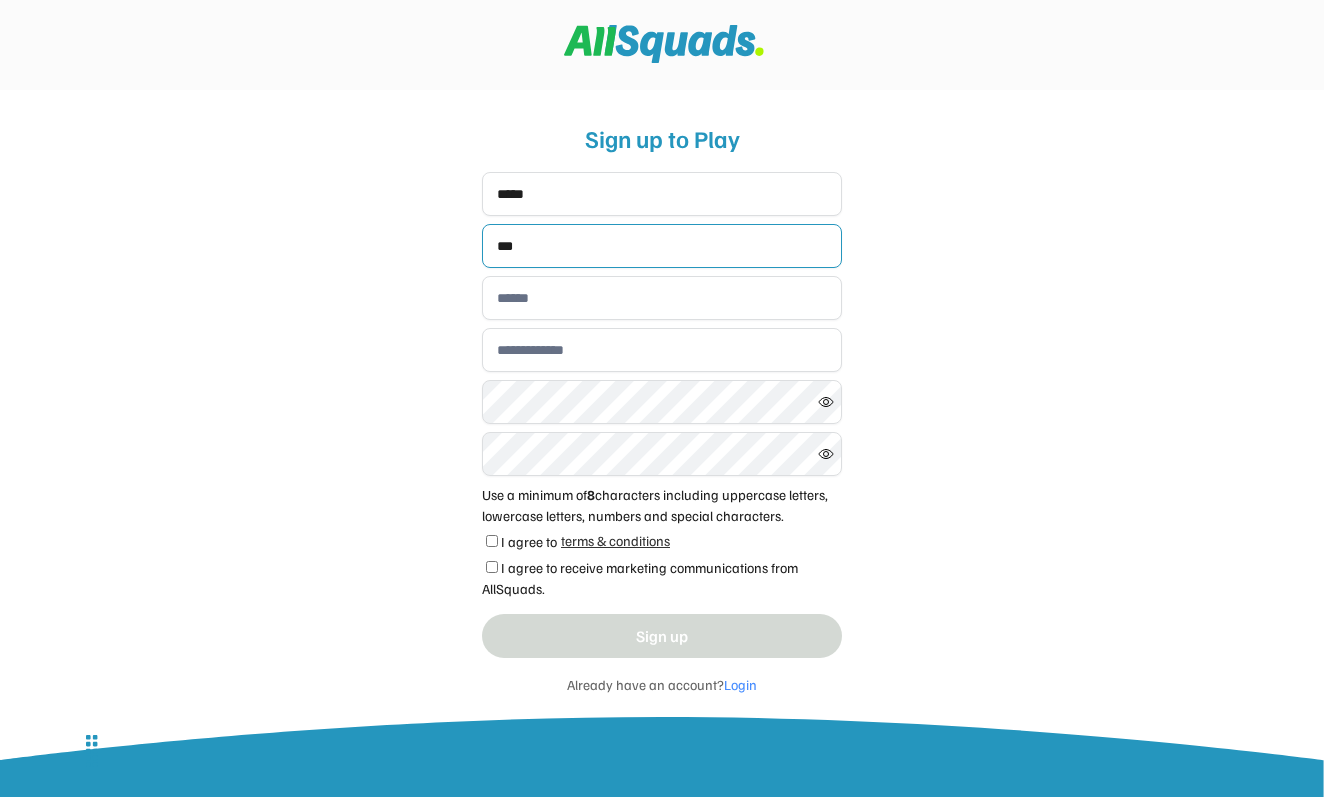 click at bounding box center [662, 246] 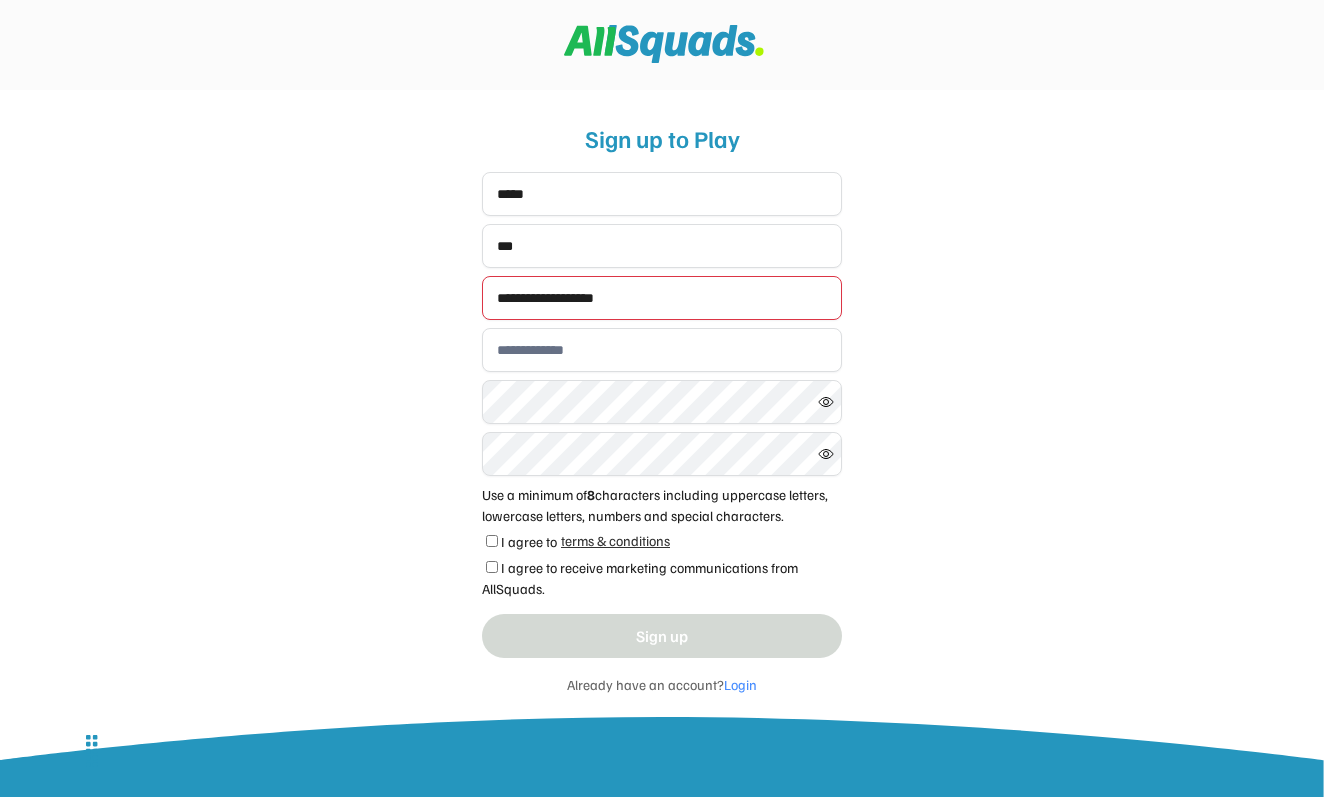 type on "**********" 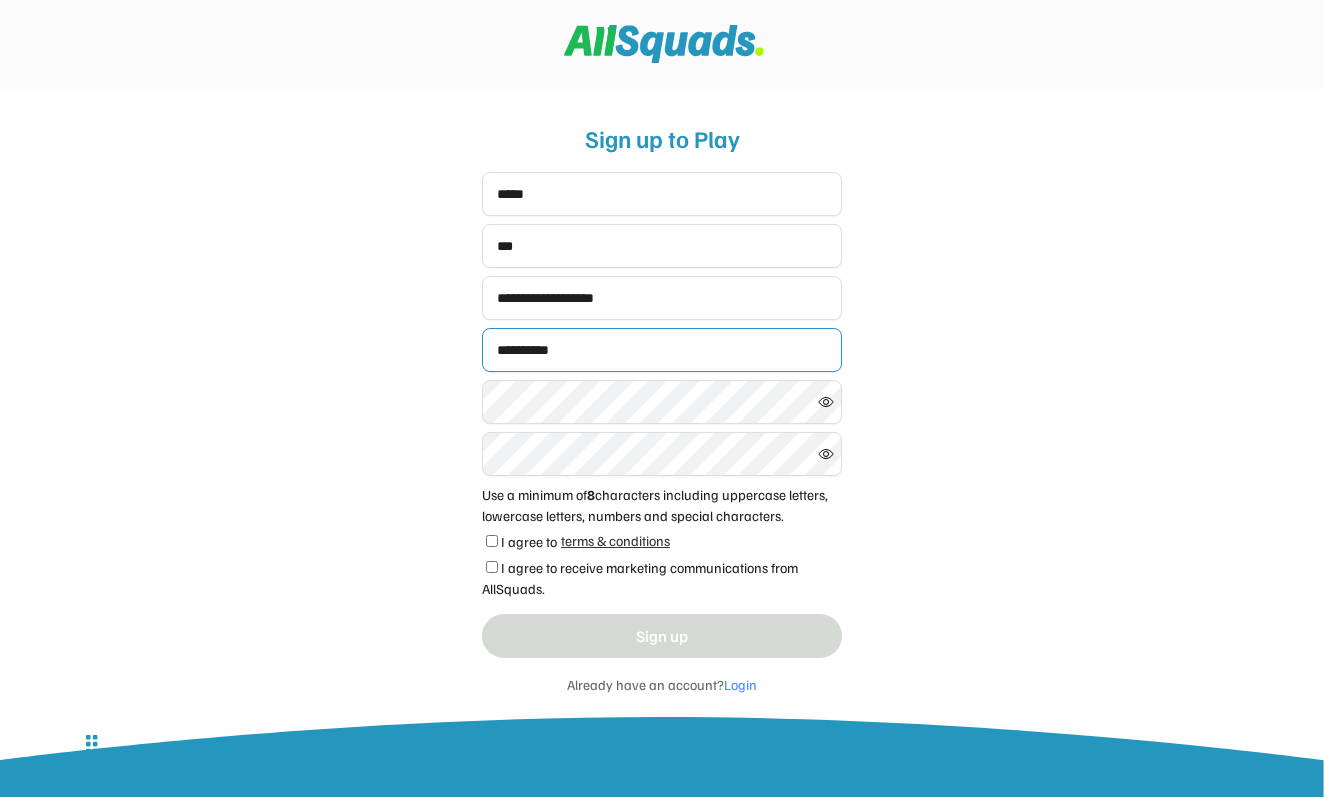 type on "**********" 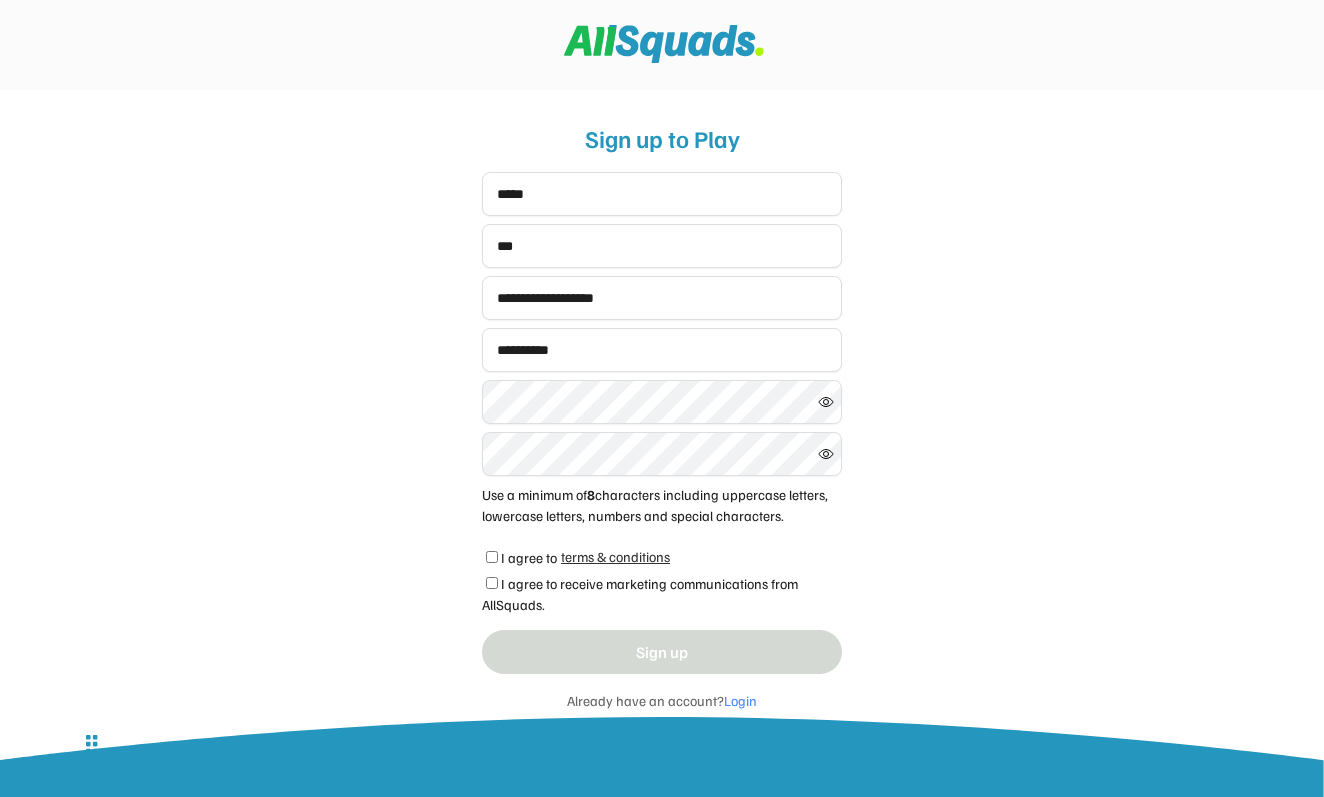 click on "I agree to receive marketing communications from AllSquads." at bounding box center (662, 594) 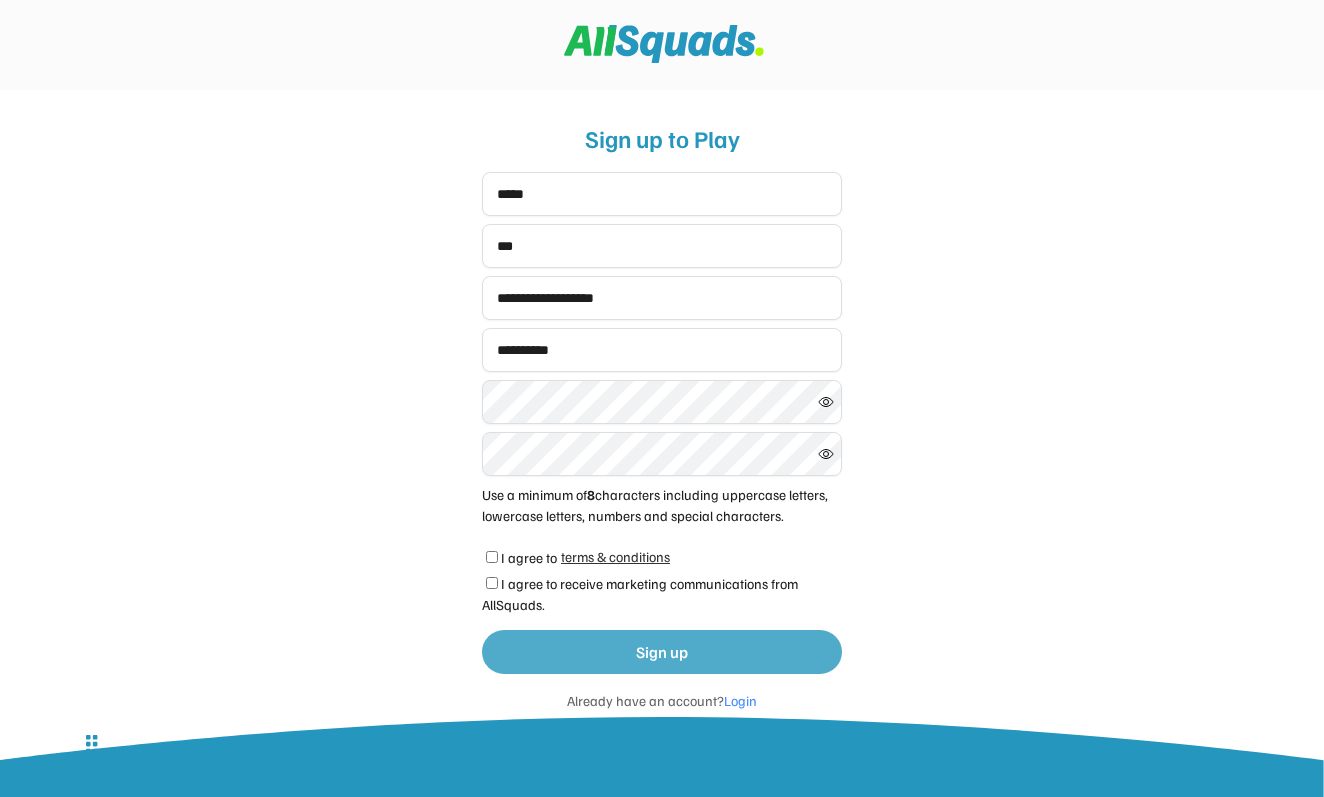 click on "Sign up" at bounding box center (662, 652) 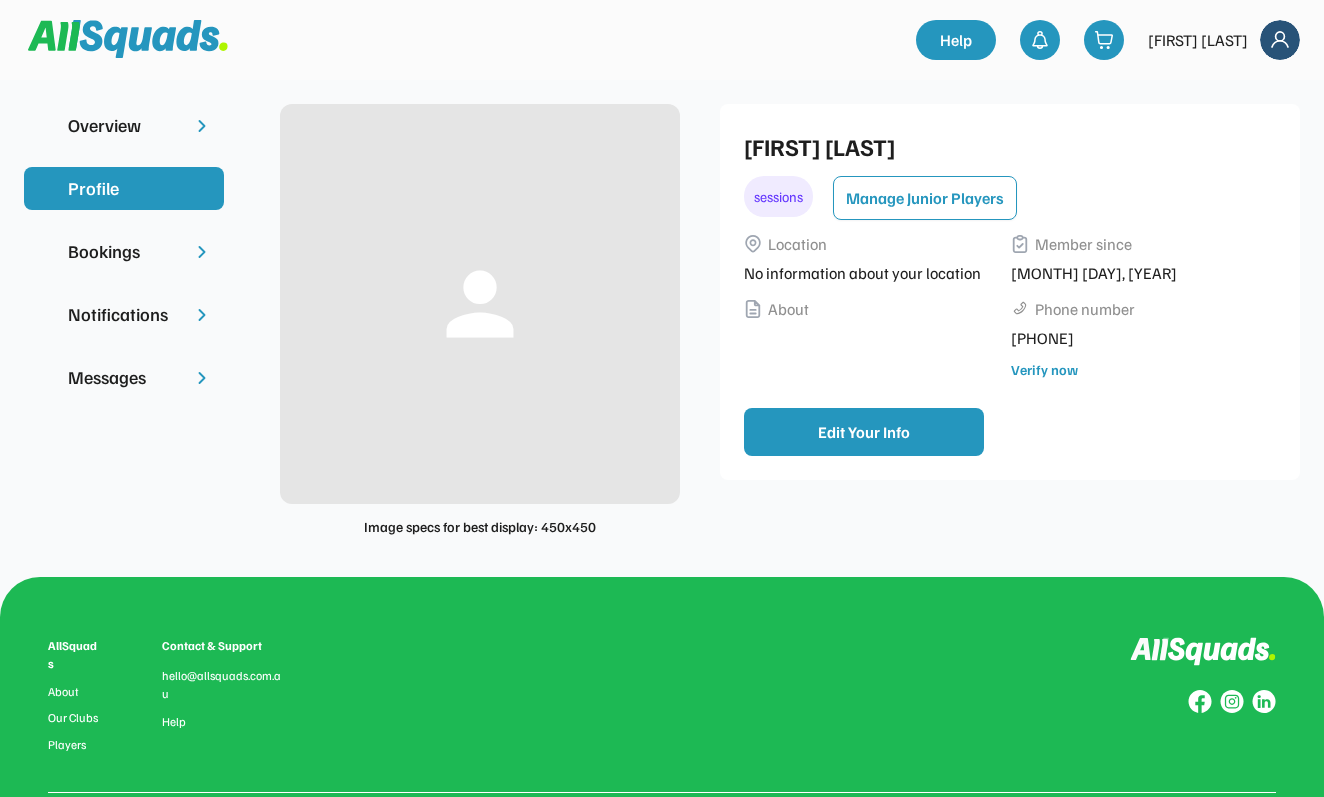 scroll, scrollTop: 0, scrollLeft: 0, axis: both 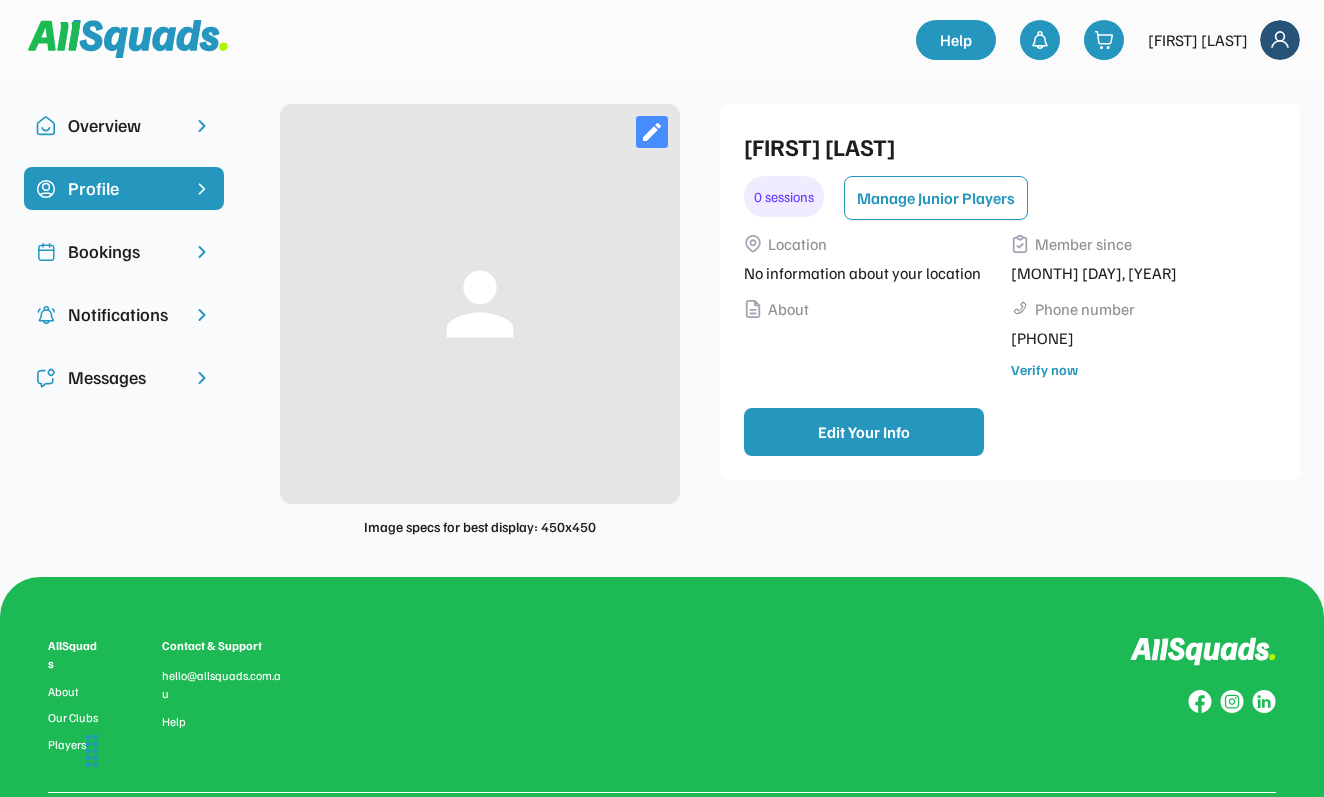 click on "[FIRST] [LAST] 0 sessions Manage Junior Players Facebook Twitter LinkedIn Share
Location No information about your location Member since [DATE] About Phone number [PHONE] Verify now" at bounding box center (1005, 254) 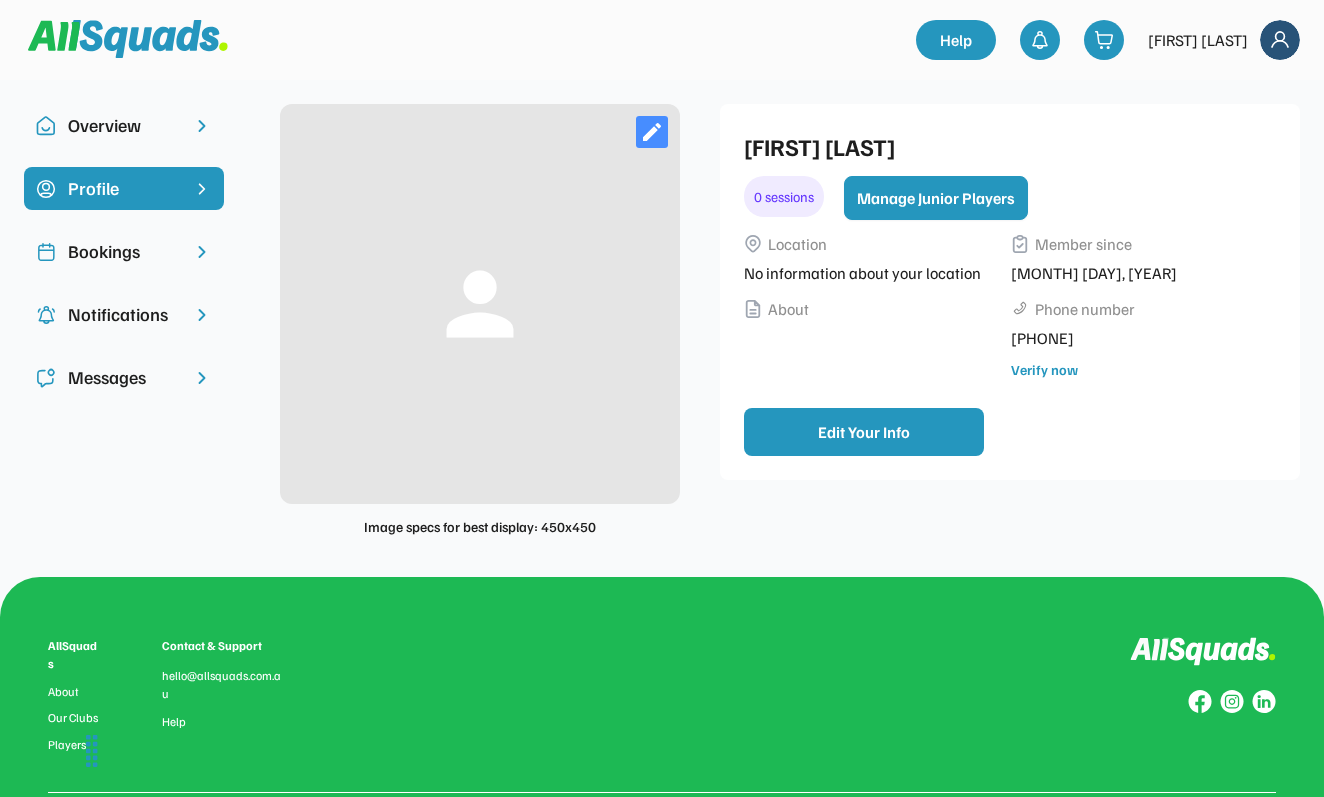 click on "Manage Junior Players" at bounding box center (936, 198) 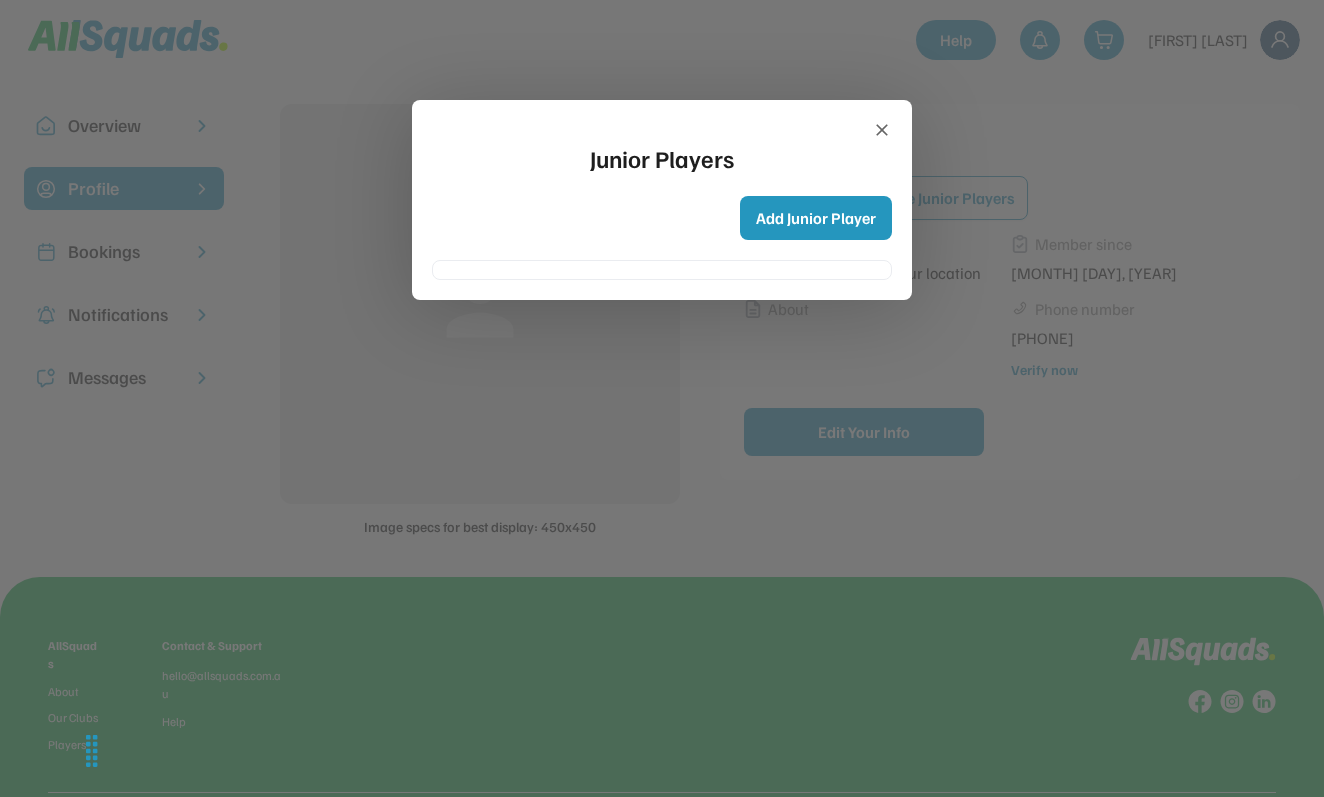 click 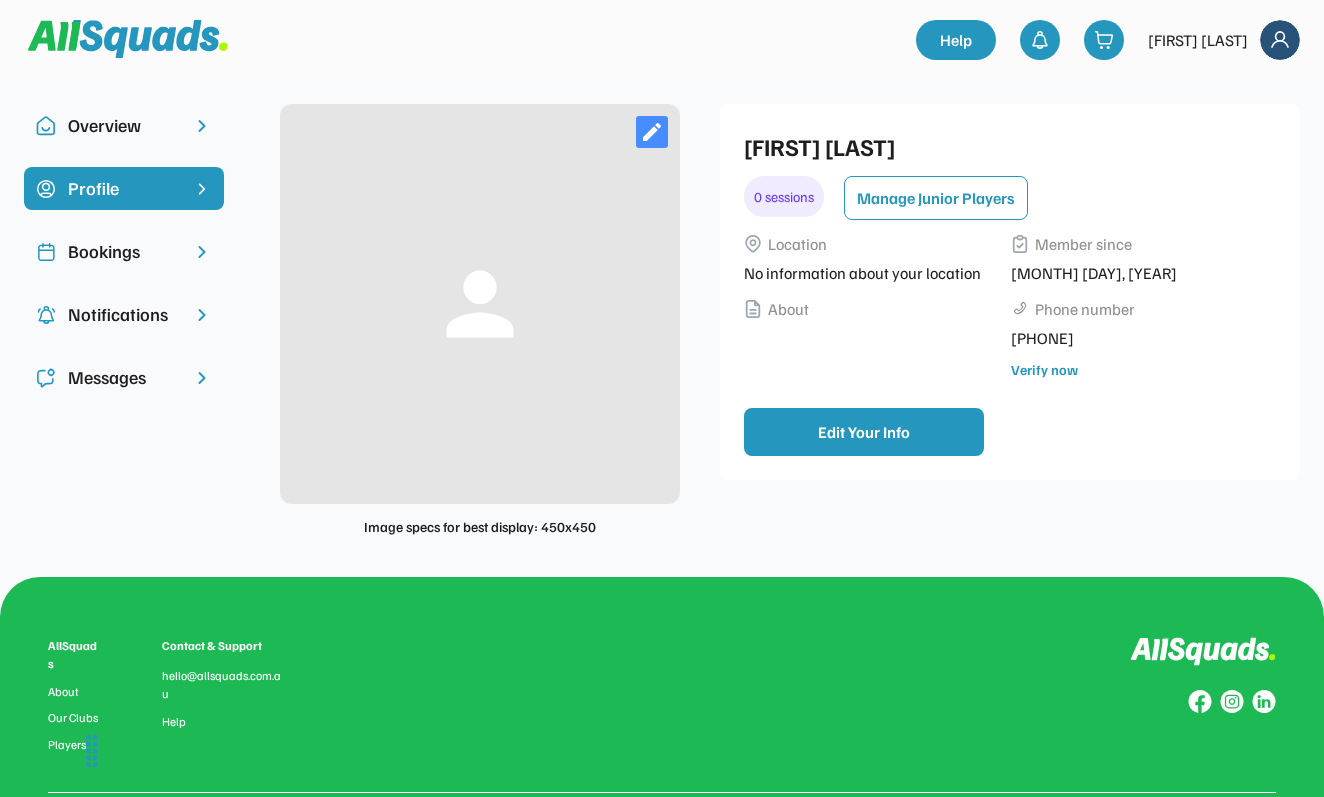 click on "Bookings" at bounding box center [124, 251] 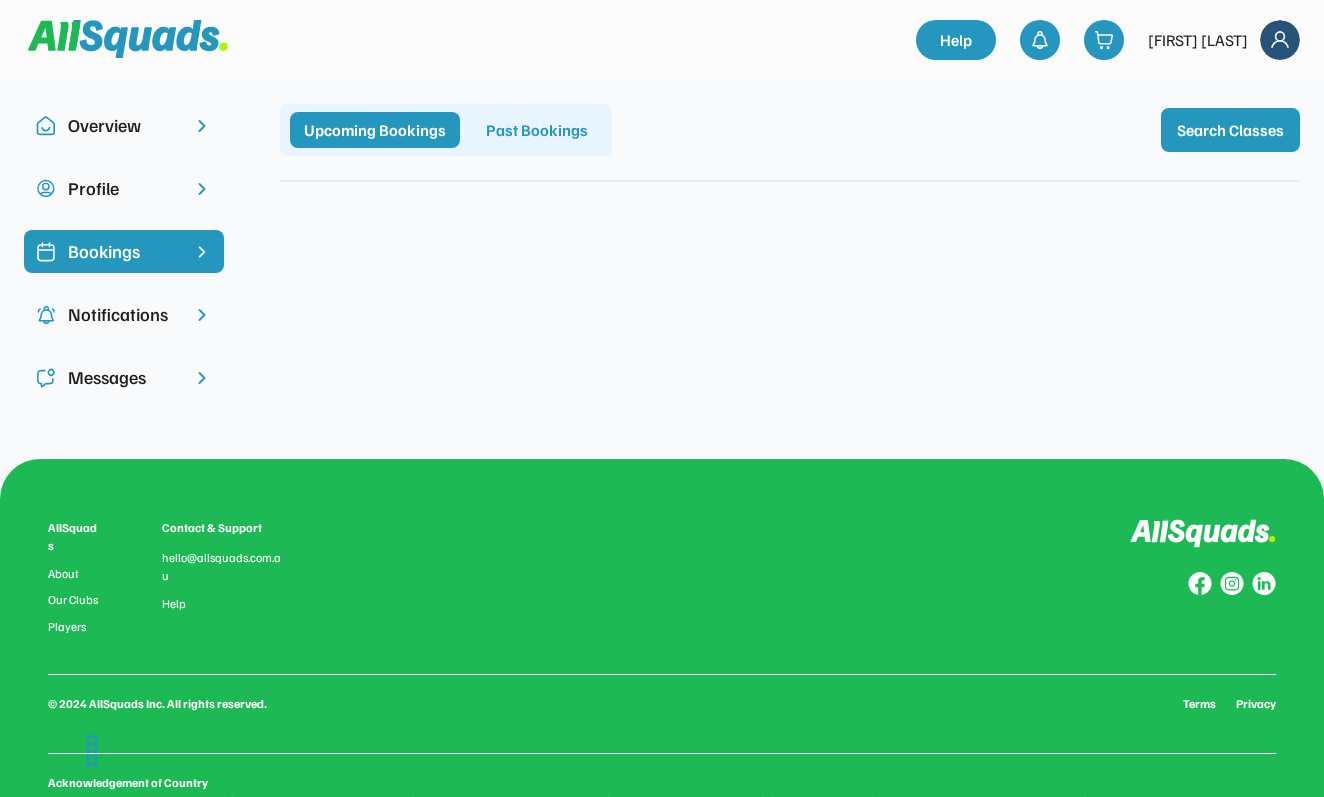 click on "Upcoming Bookings" at bounding box center [375, 130] 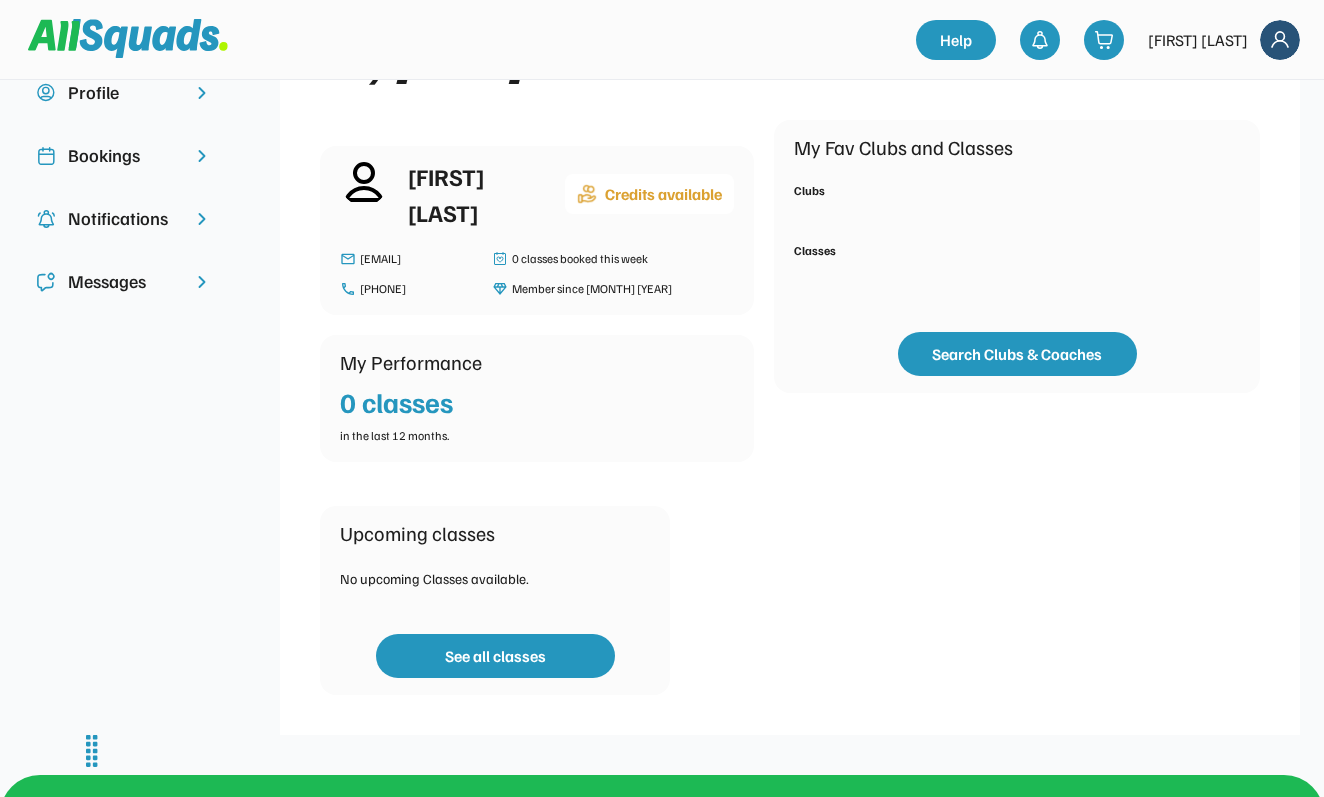 scroll, scrollTop: 144, scrollLeft: 0, axis: vertical 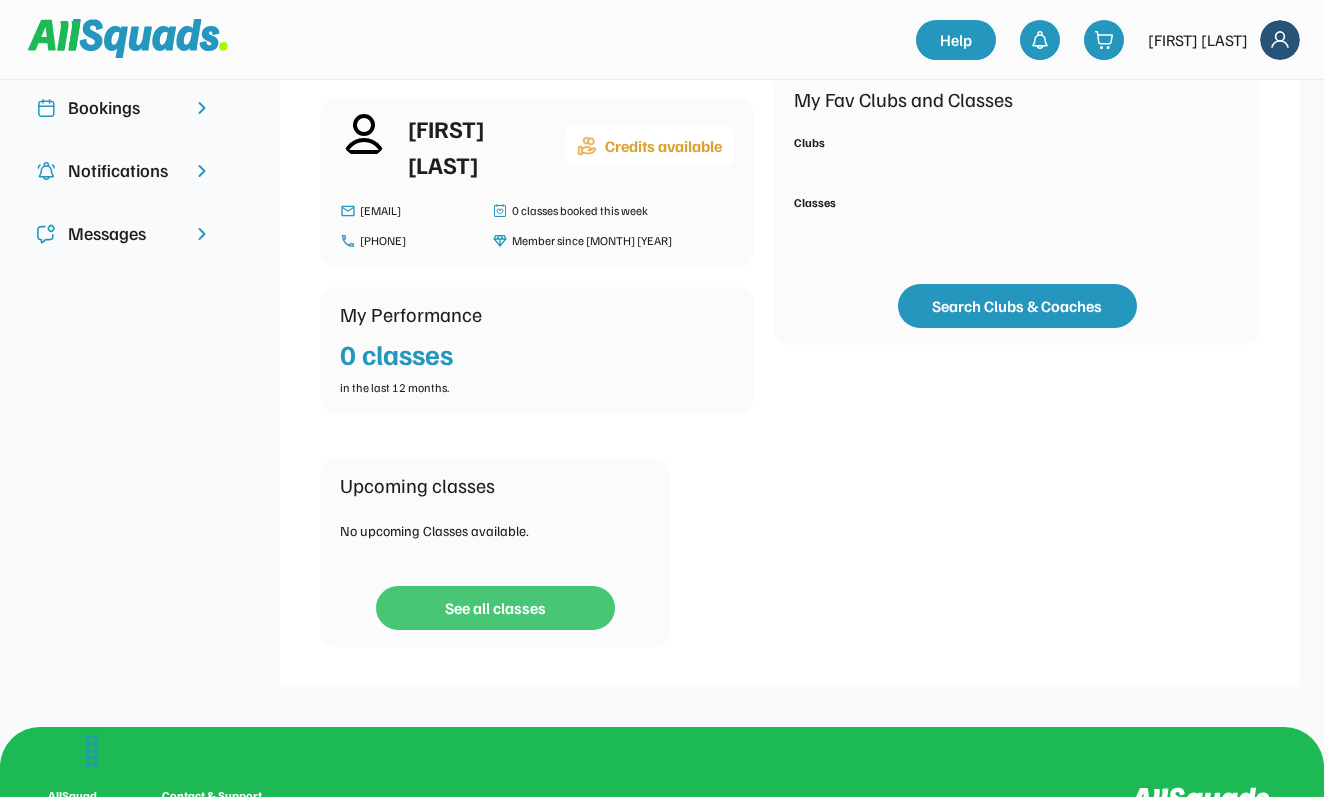 click on "See all classes" at bounding box center [495, 608] 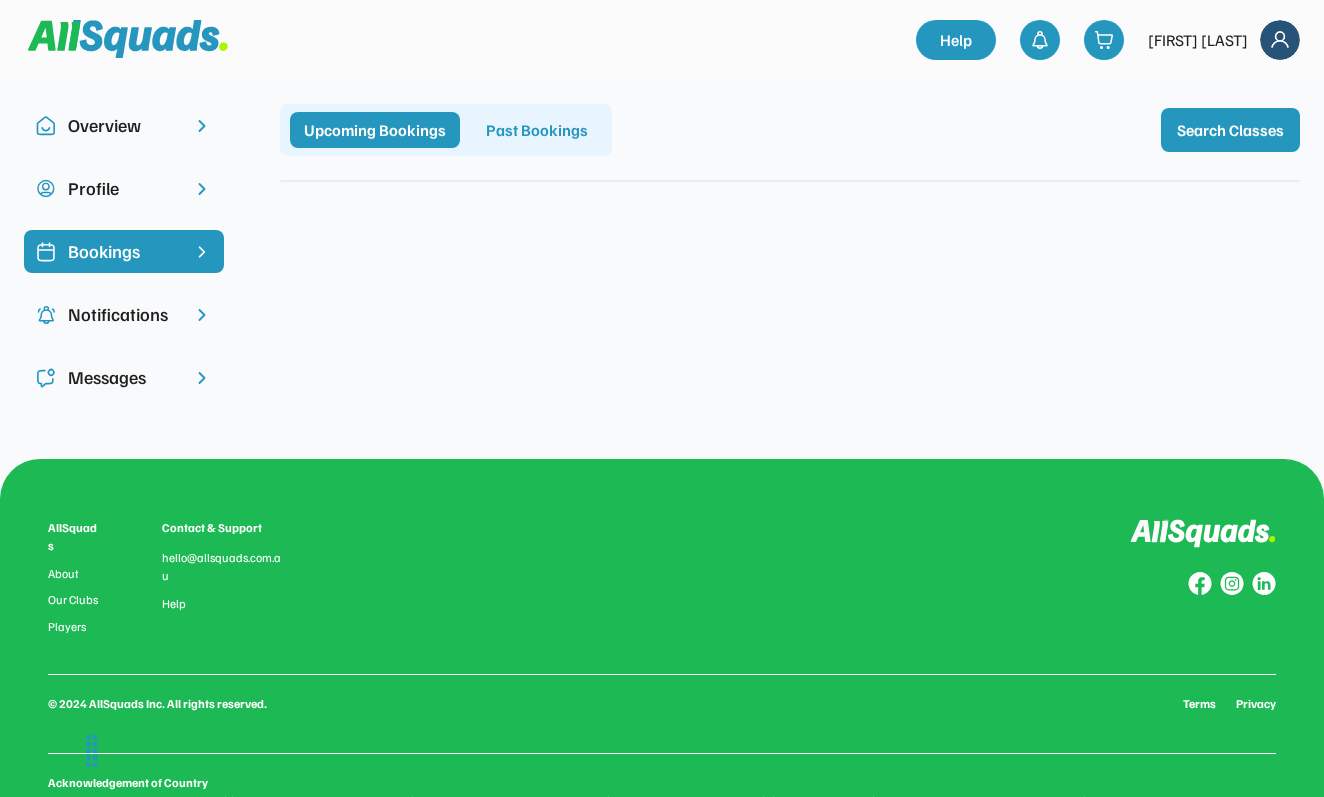 scroll, scrollTop: 0, scrollLeft: 0, axis: both 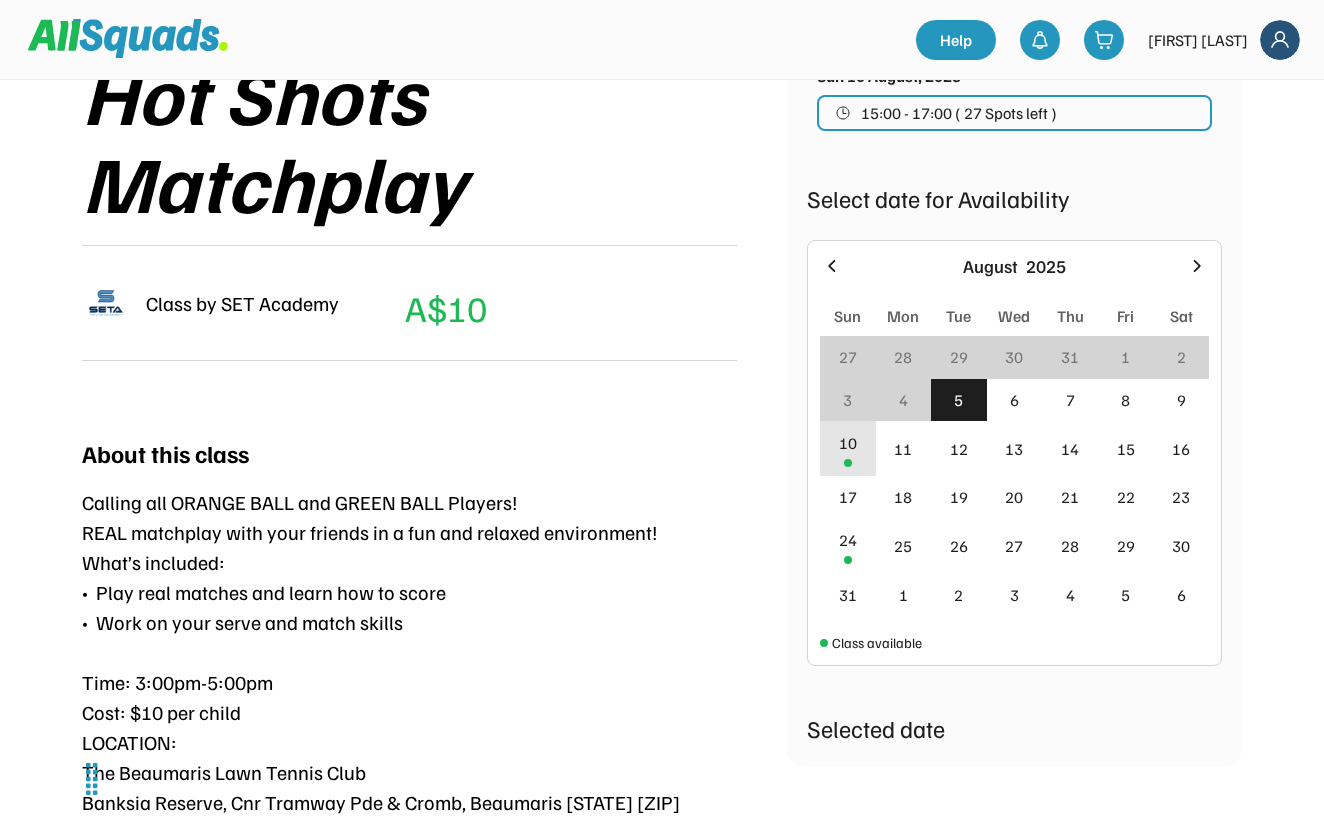 click on "10" at bounding box center (848, 448) 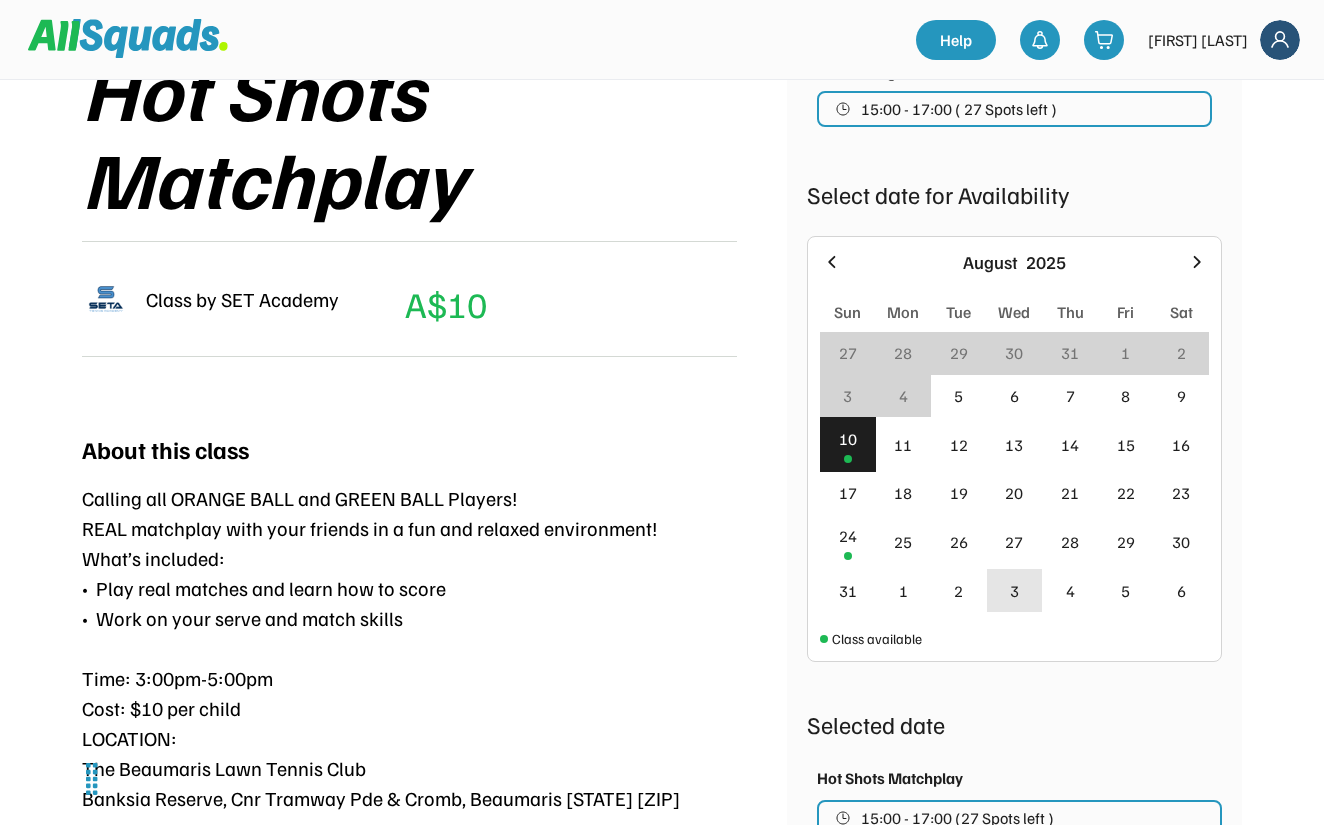 scroll, scrollTop: 341, scrollLeft: 0, axis: vertical 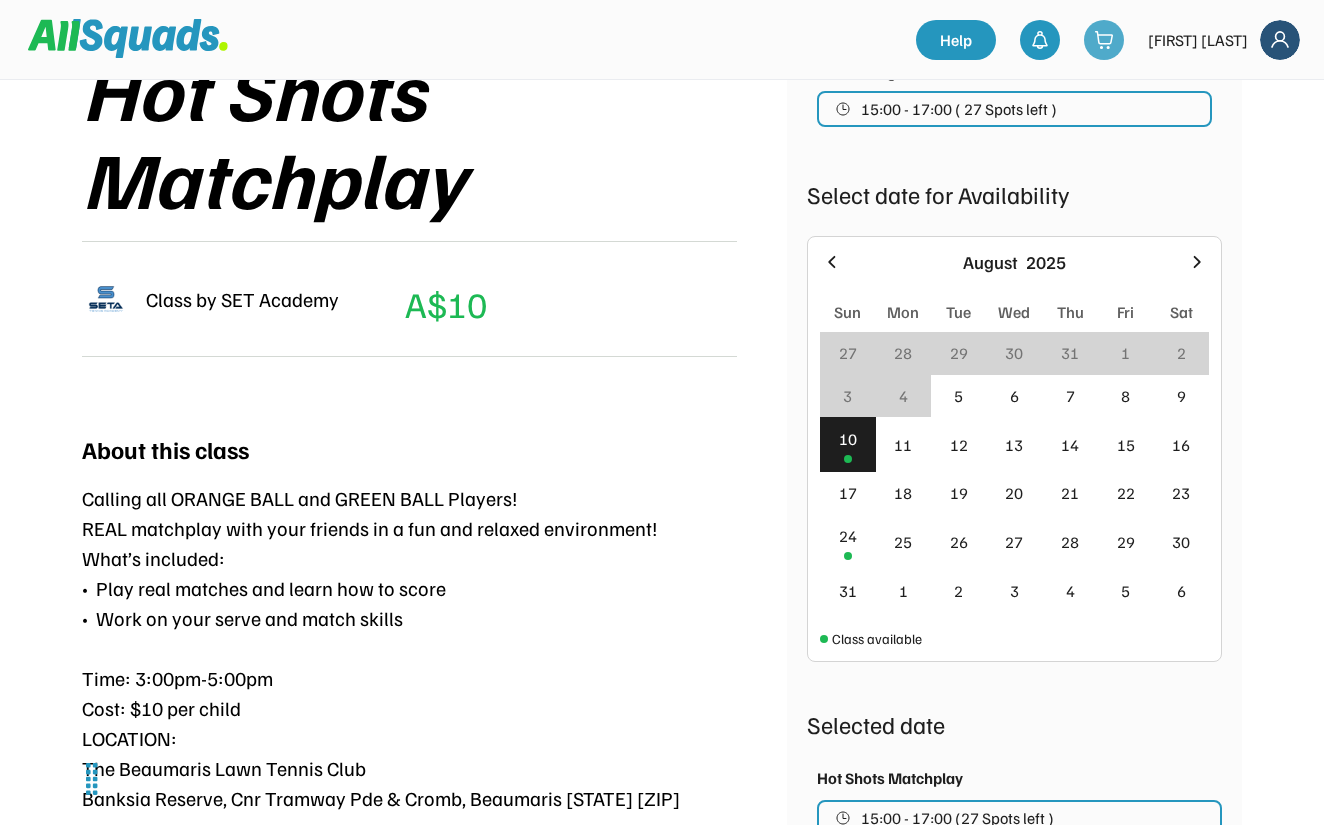 click at bounding box center [1104, 40] 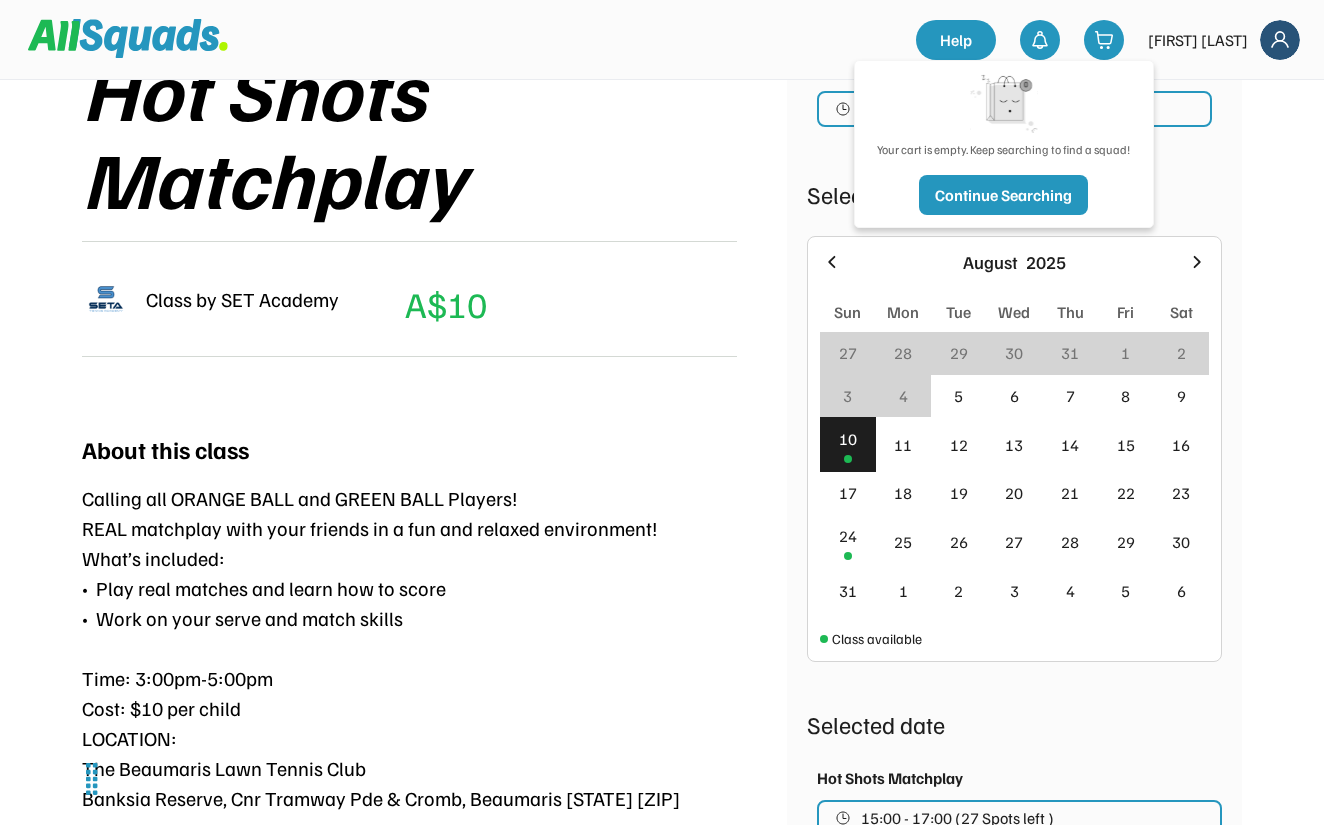 click on "Hot Shots Matchplay" at bounding box center (434, 133) 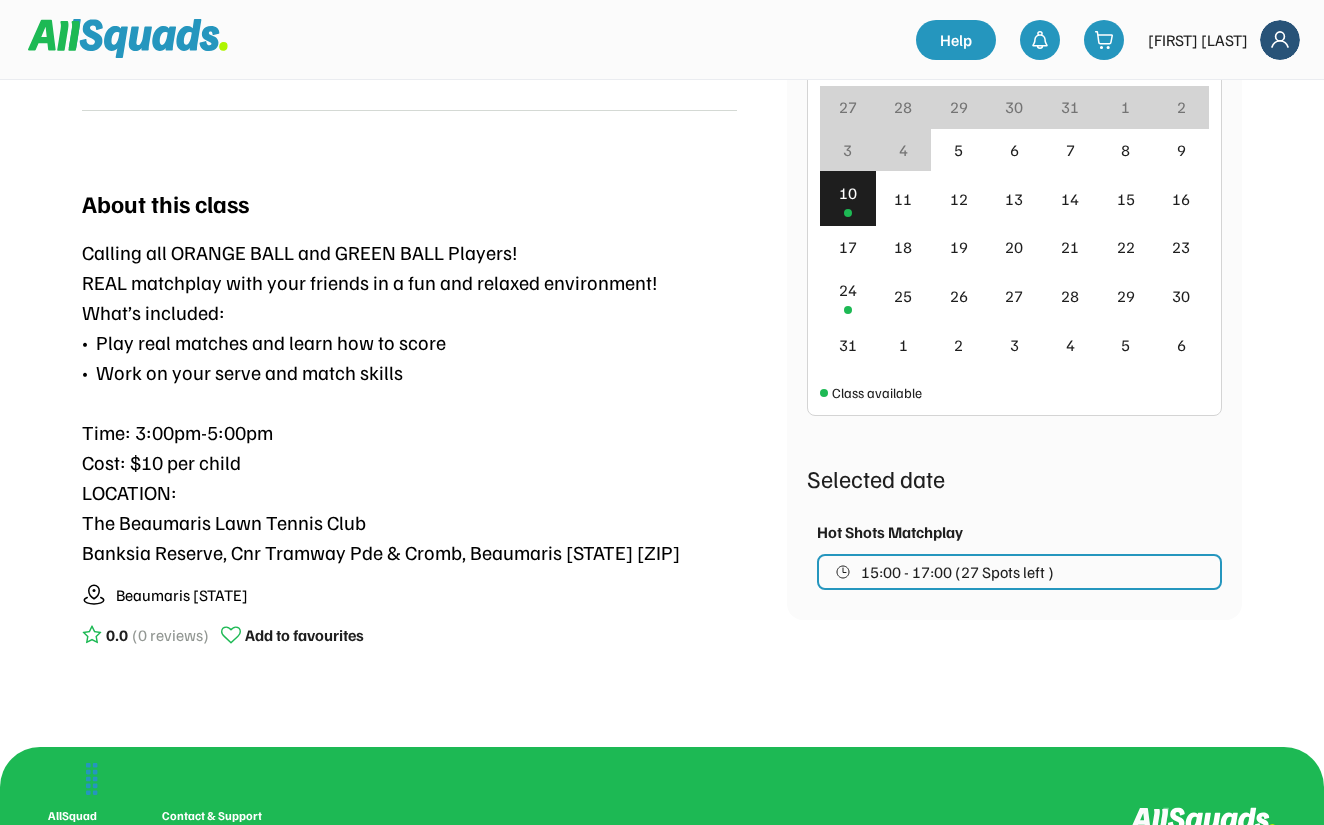 scroll, scrollTop: 590, scrollLeft: 0, axis: vertical 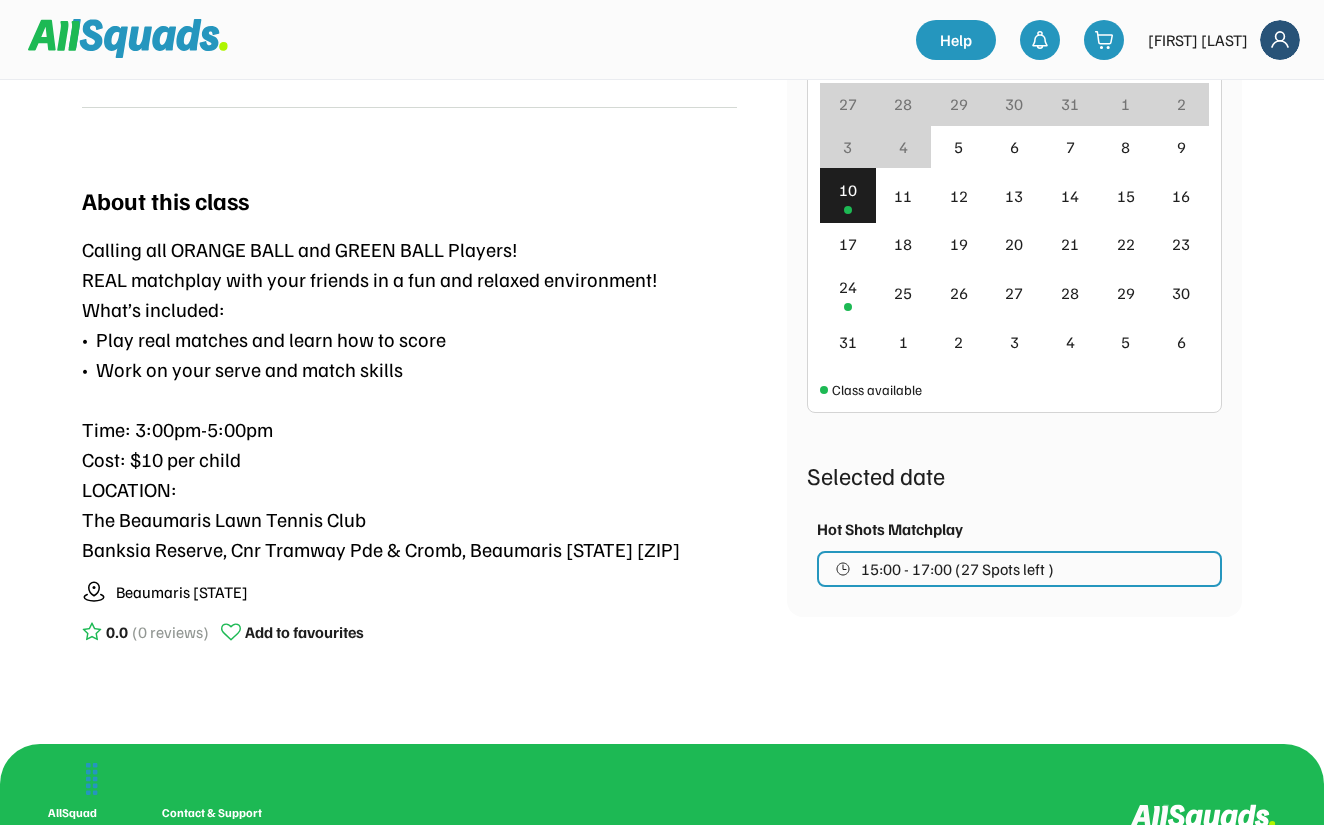 click on "Beaumaris [STATE]" at bounding box center [182, 592] 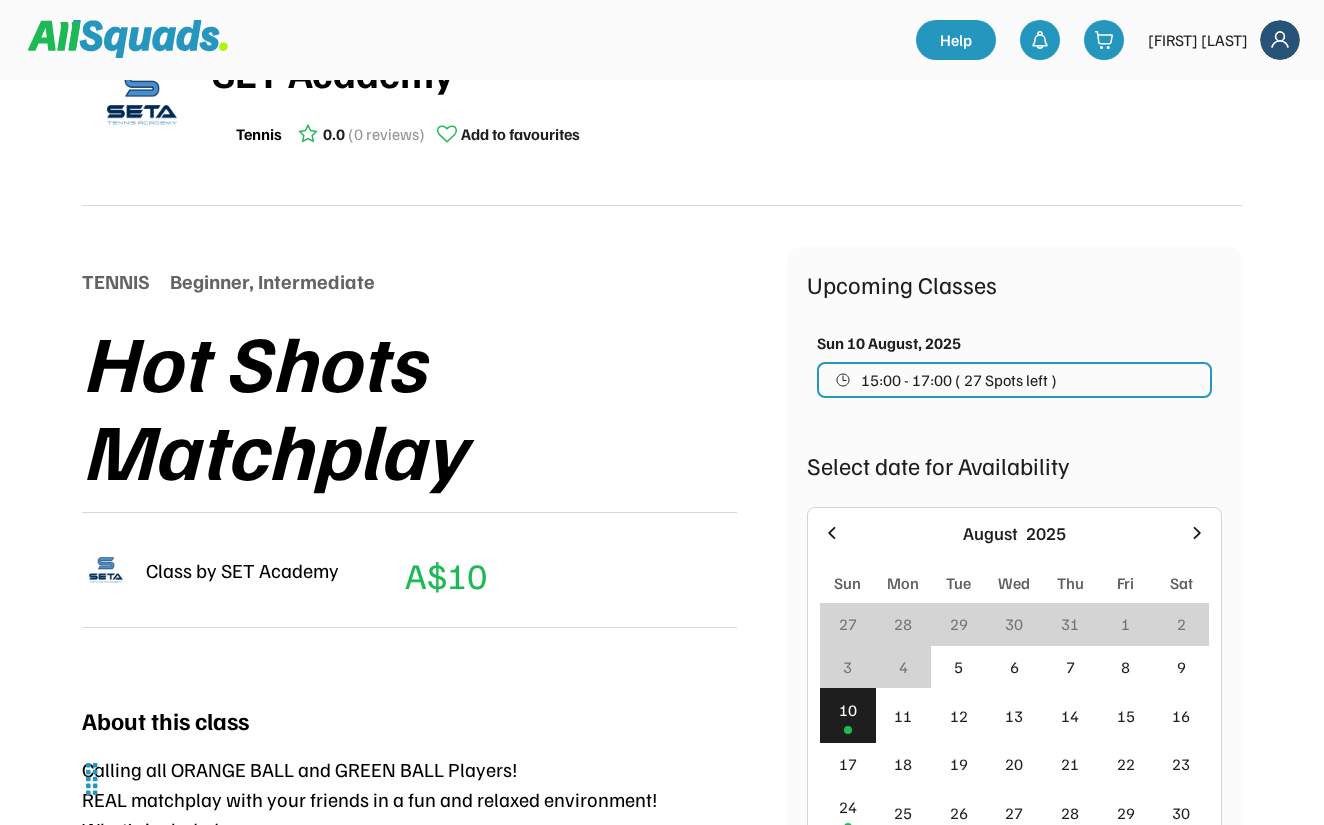 scroll, scrollTop: 74, scrollLeft: 0, axis: vertical 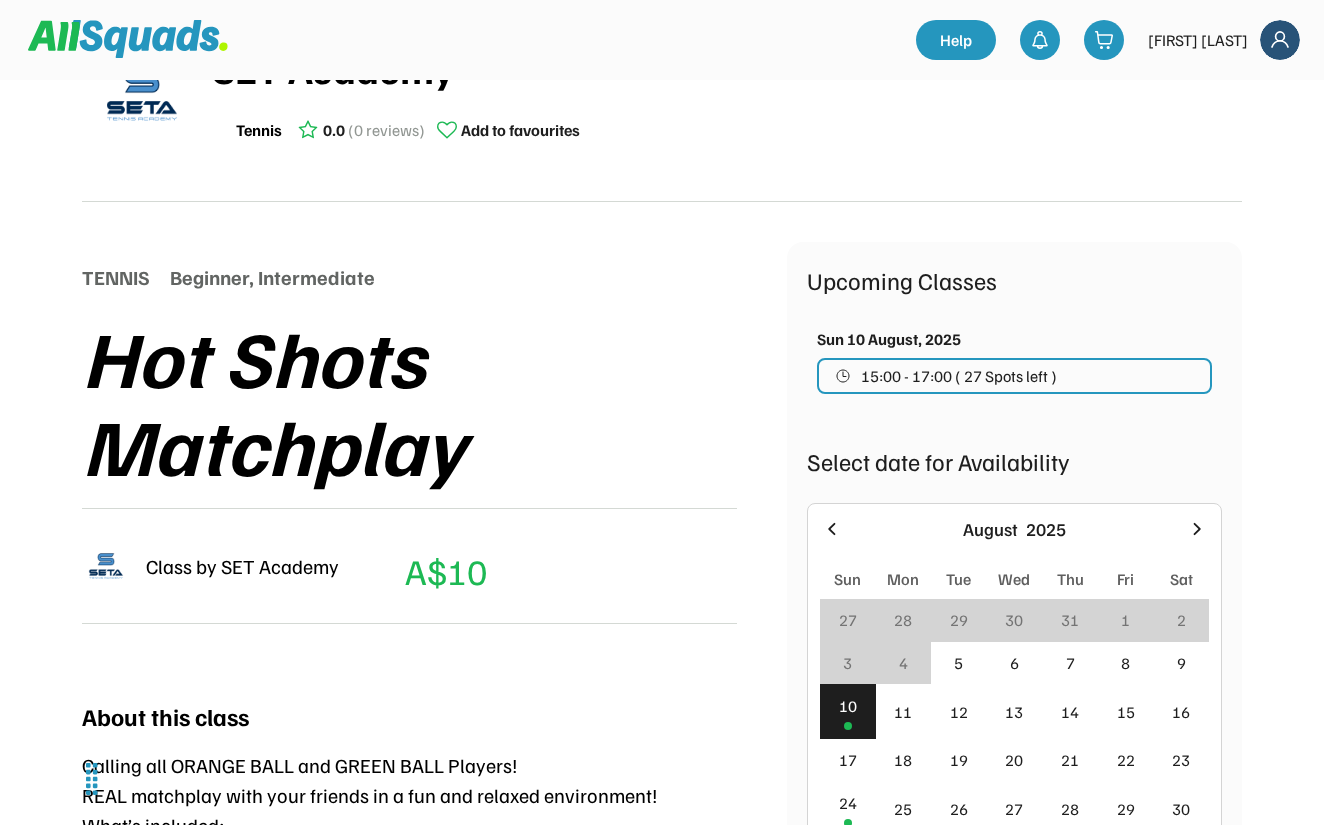click on "10" at bounding box center (848, 711) 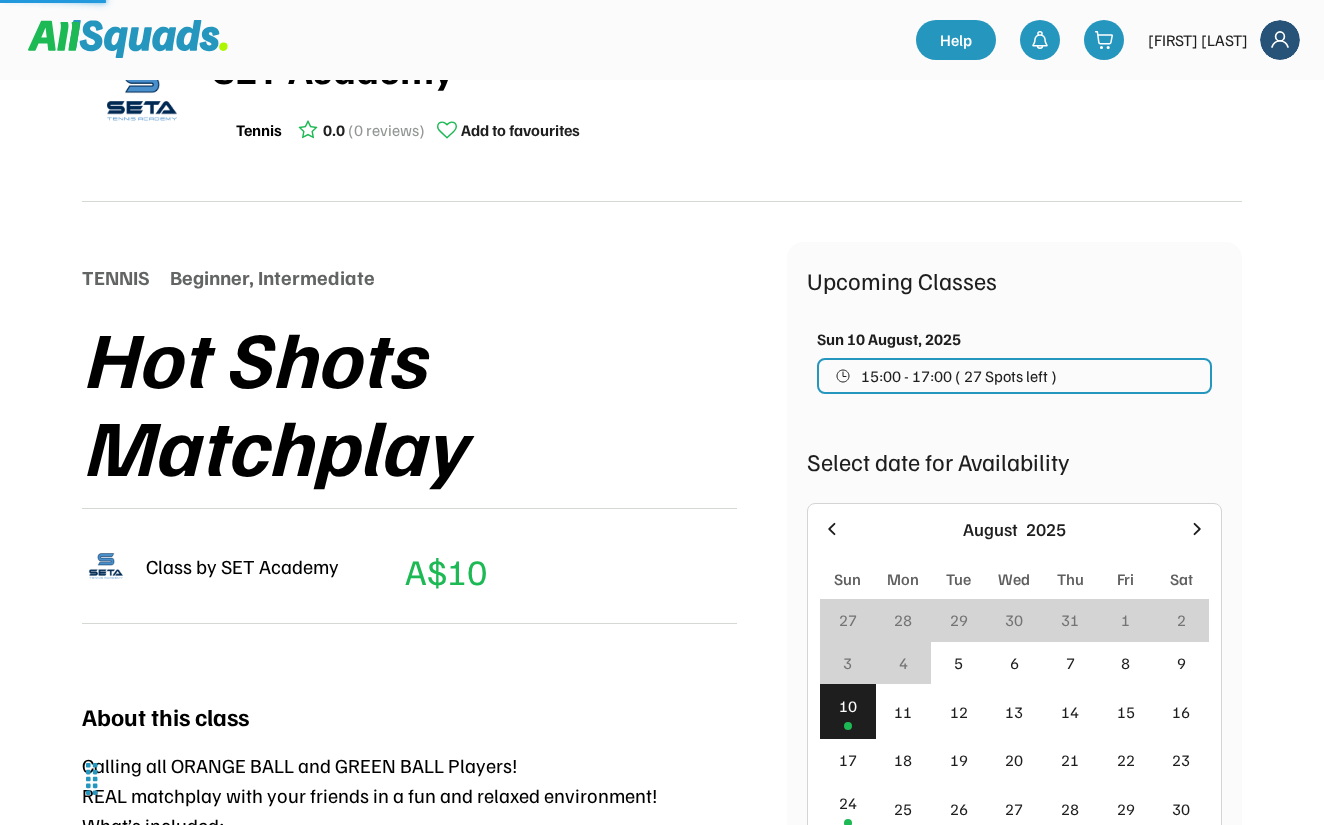 click on "SET Academy Tennis 0.0 (0 reviews) Add to favourites TENNIS Beginner, Intermediate Hot Shots Matchplay Class by SET Academy A$10   (Member's Price)   A About this class Calling all ORANGE BALL and GREEN BALL Players!
REAL matchplay with your friends in a fun and relaxed environment! What’s included: •⁠  ⁠Play real matches and learn how to score •⁠  ⁠Work on your serve and match skills Time: 3:00pm-5:00pm Cost: $10 per child LOCATION: The Beaumaris Lawn Tennis Club Banksia Reserve, Cnr Tramway Pde & Cromb, Beaumaris Victoria 3193 Beaumaris Victoria 0.0 (0 reviews) Add to favourites Upcoming Classes Sun 10 August, 2025 15:00 - 17:00  ( 27 Spots left ) Select date for Availability  August  2025 Sun Mon Tue Wed Thu Fri Sat 27 28 29 30 31 1 2 3 4 5 6 7 8 9 10 11 12 13 14 15 16 17 18 19 20 21 22 23 24 25 26 27 28 29 30 31 1 2 3 4 5 6 Class available Selected date Hot Shots Matchplay 15:00 - 17:00 (27 Spots left ) AllSquads About Our Clubs Players Contact & Support hello@allsquads.com.au Help" at bounding box center (662, 338) 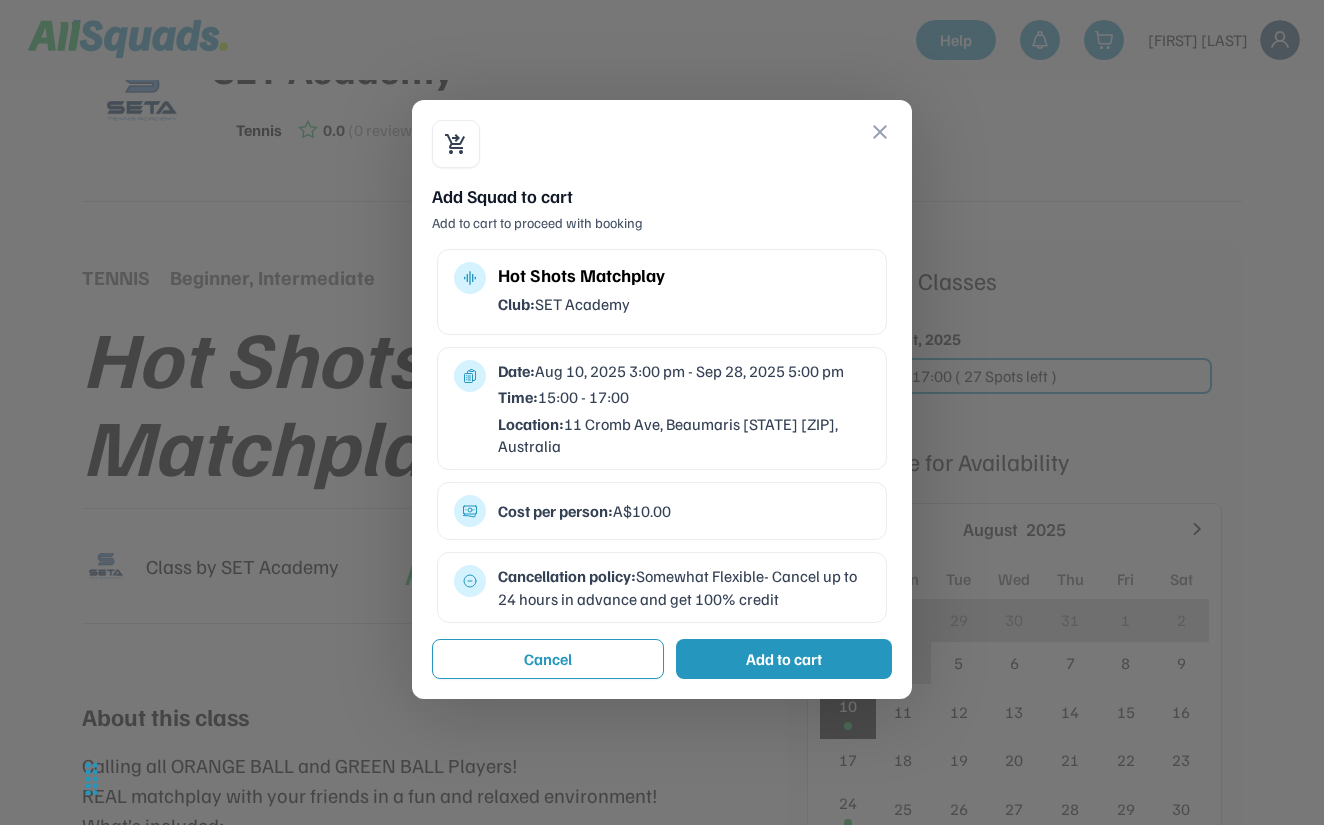 click on "Add to cart" at bounding box center (784, 659) 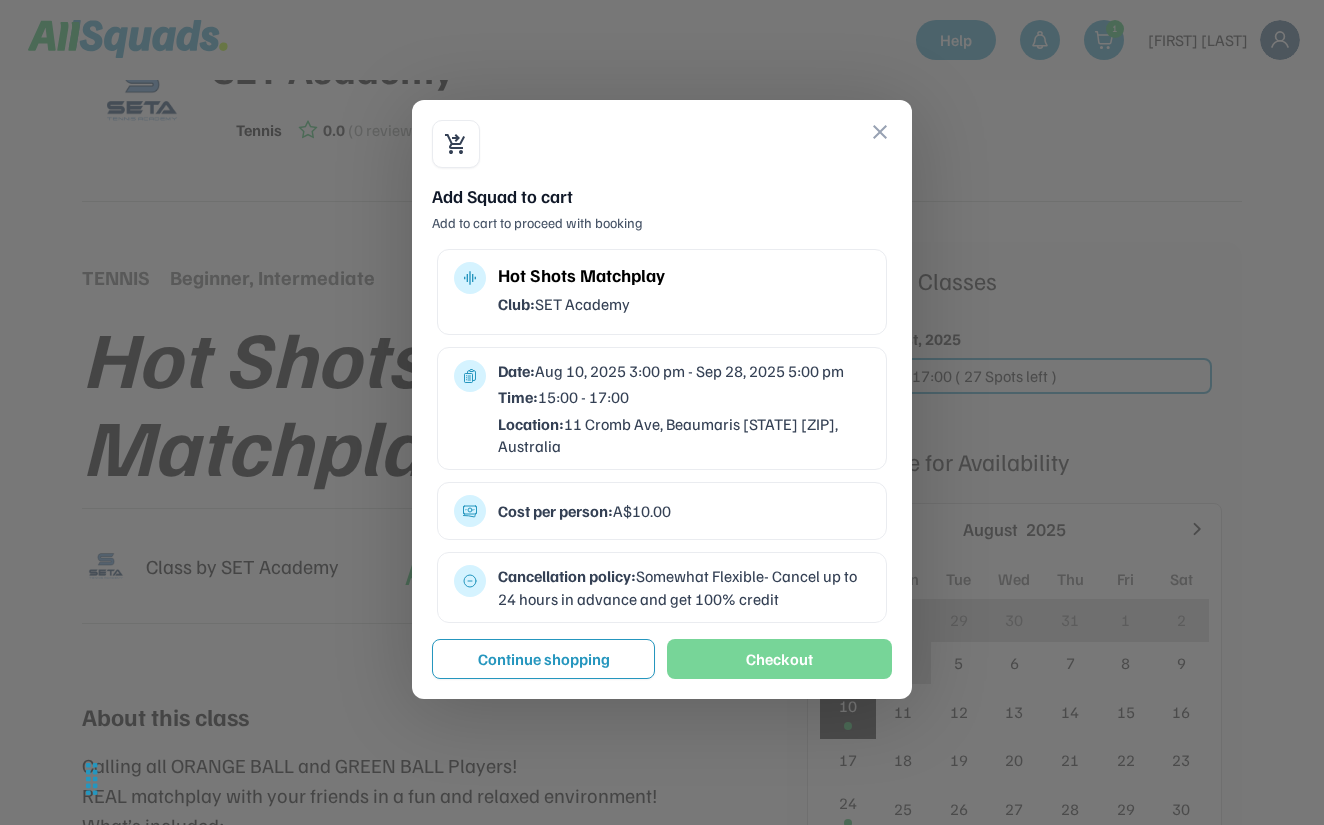 click on "Checkout" at bounding box center [779, 659] 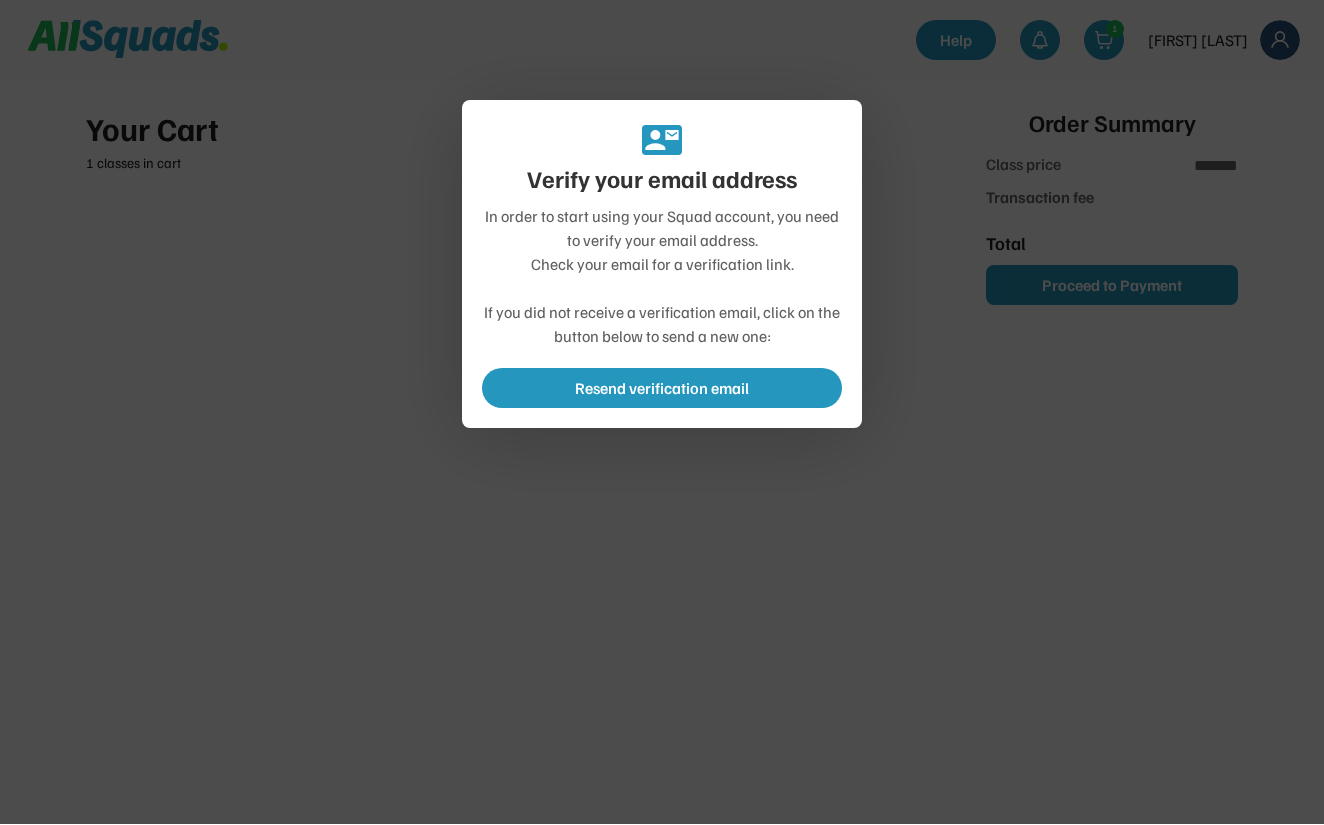 scroll, scrollTop: 0, scrollLeft: 0, axis: both 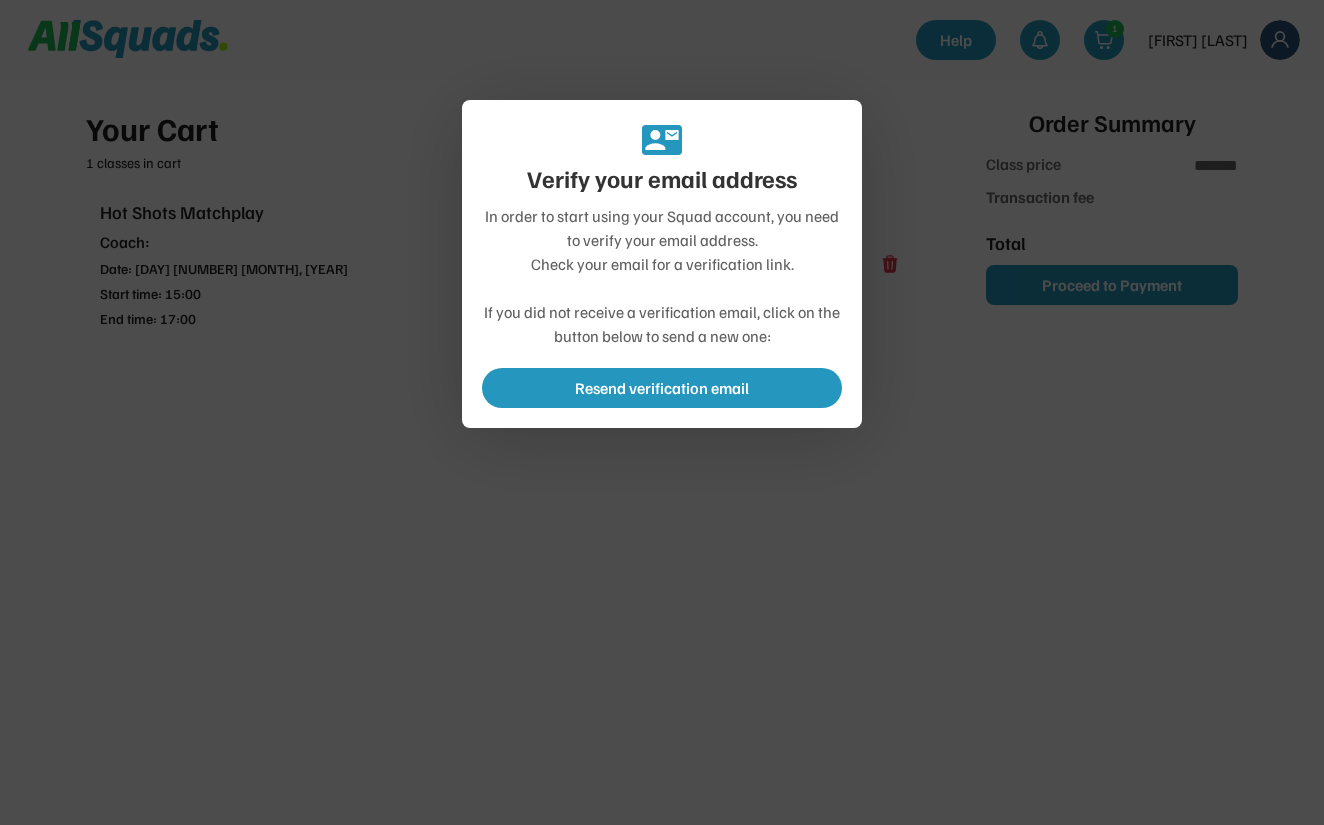 type on "******" 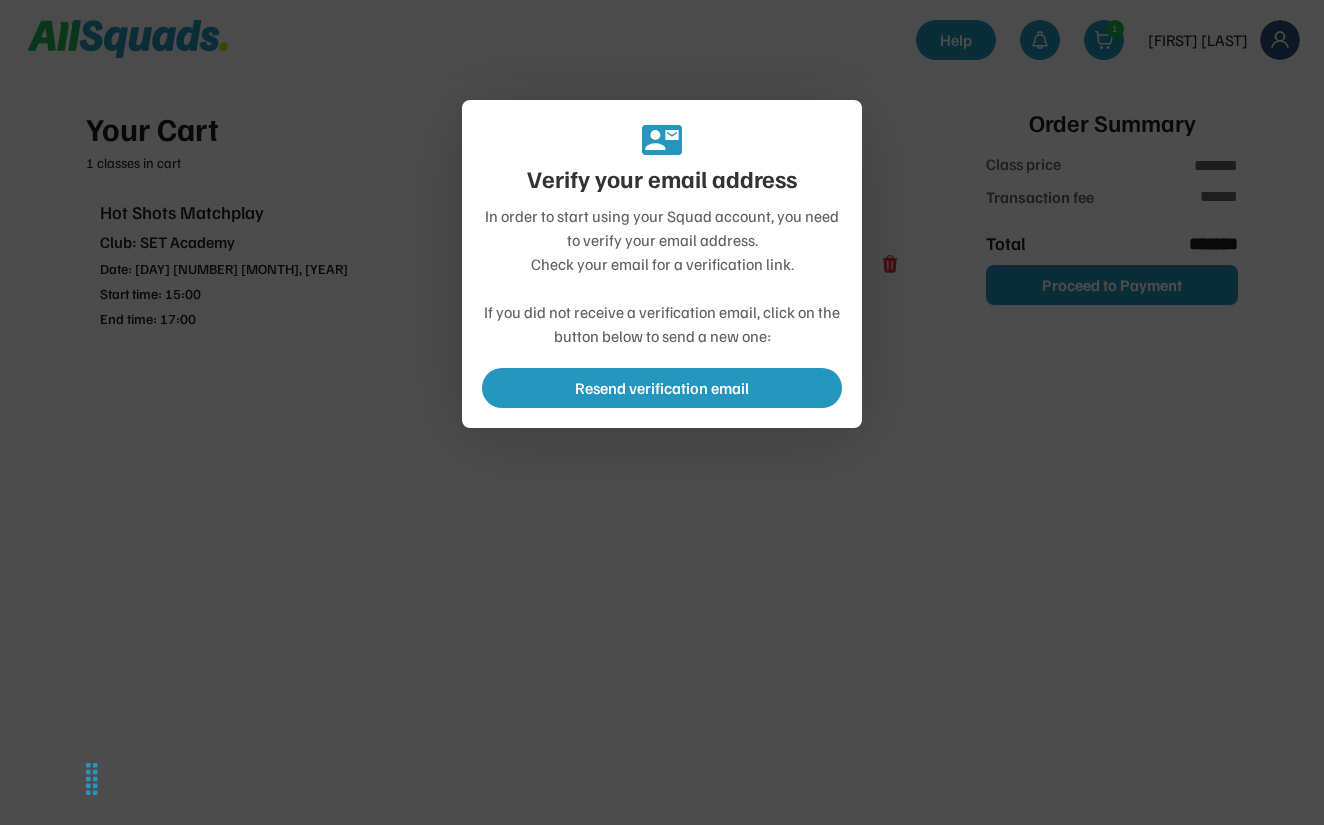 type on "*********" 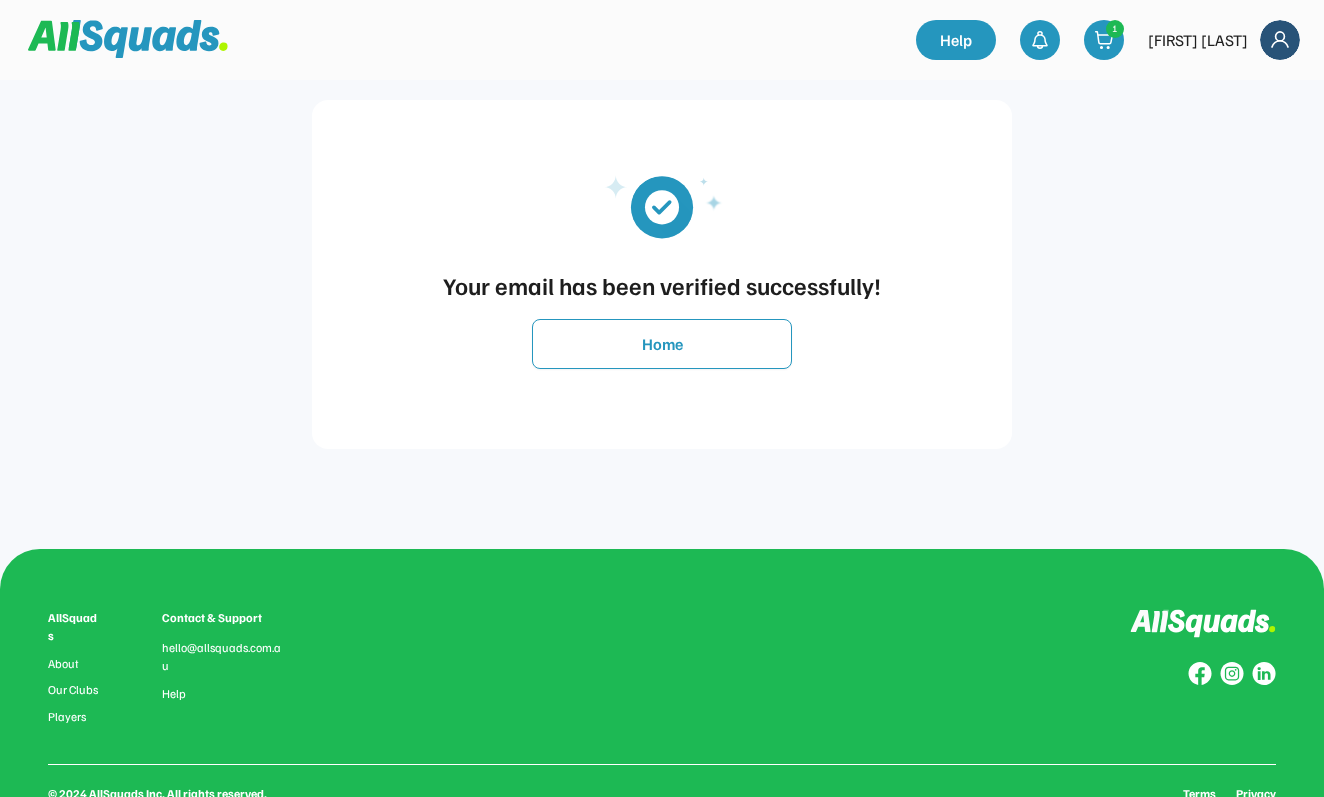scroll, scrollTop: 0, scrollLeft: 0, axis: both 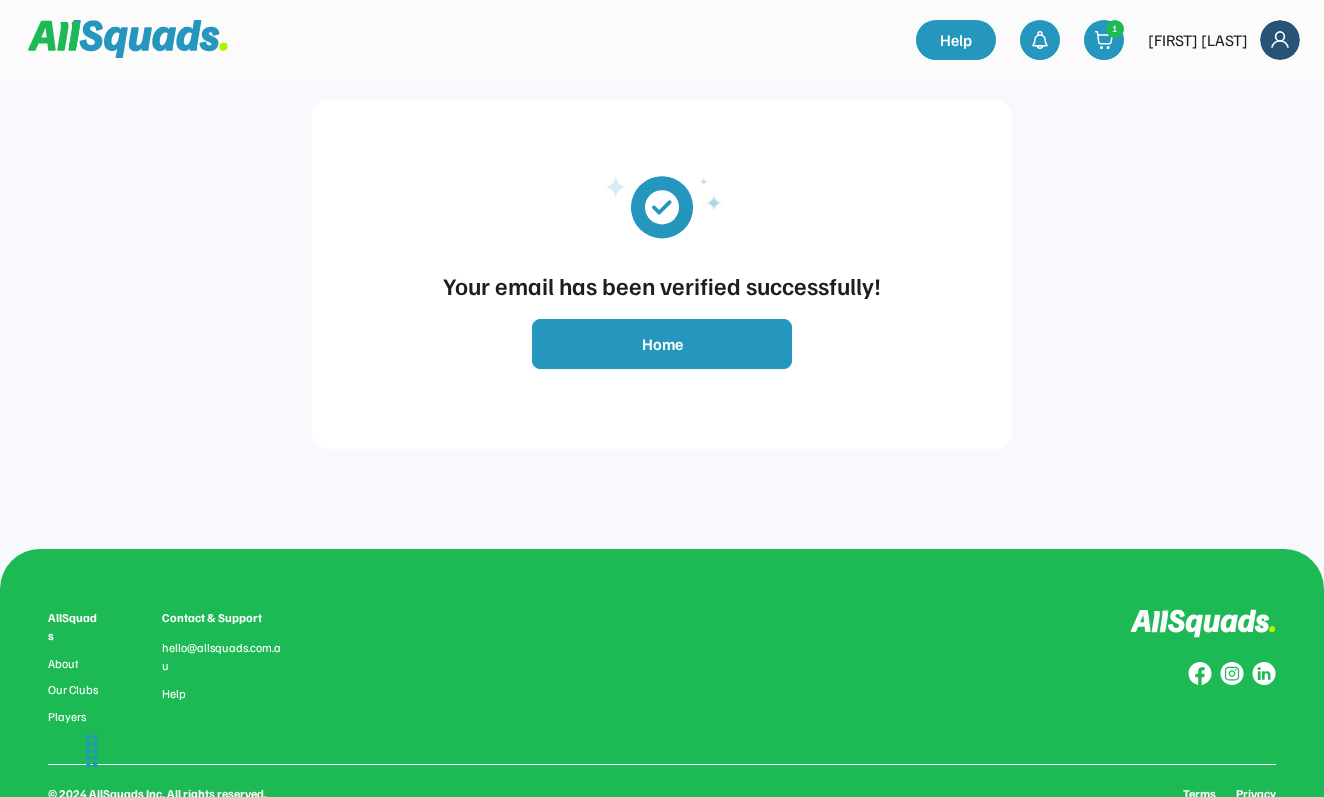 click on "Home" at bounding box center (662, 344) 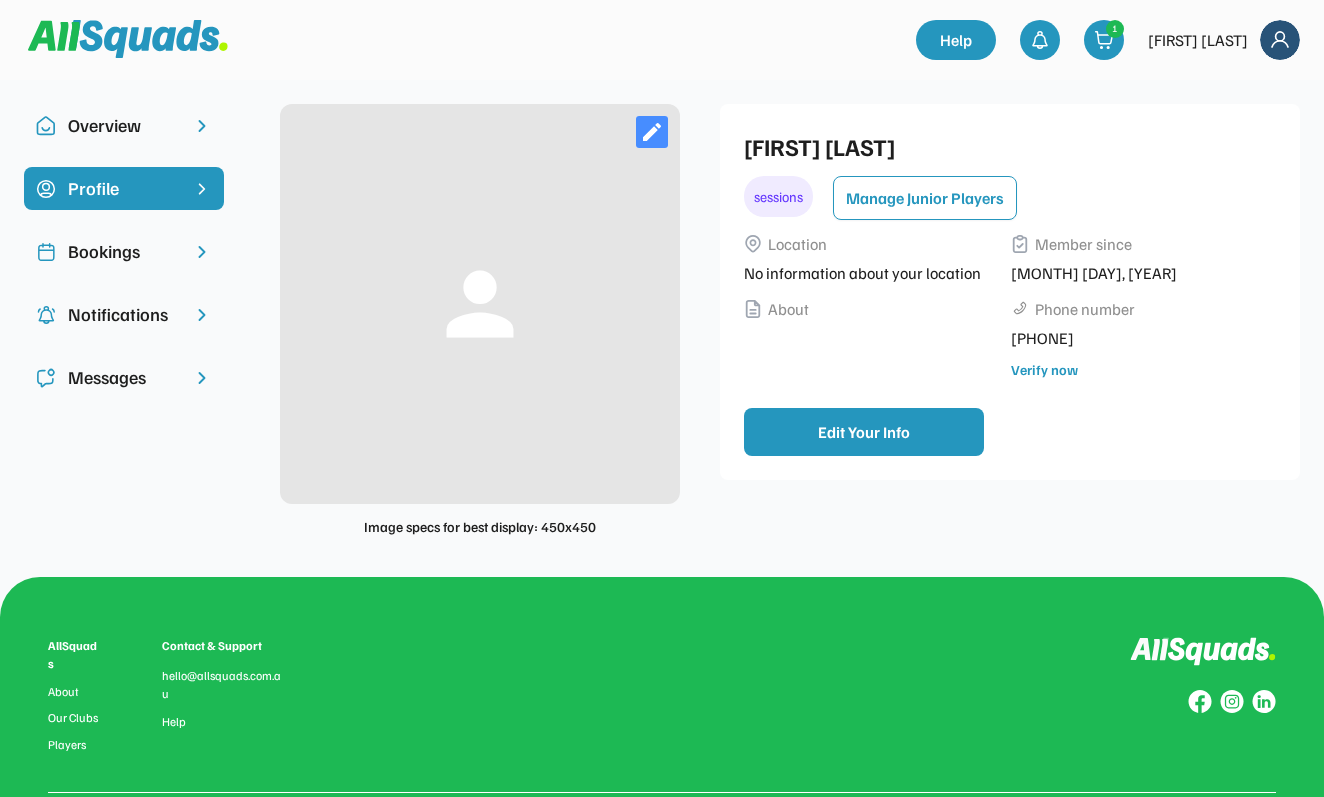 scroll, scrollTop: 0, scrollLeft: 0, axis: both 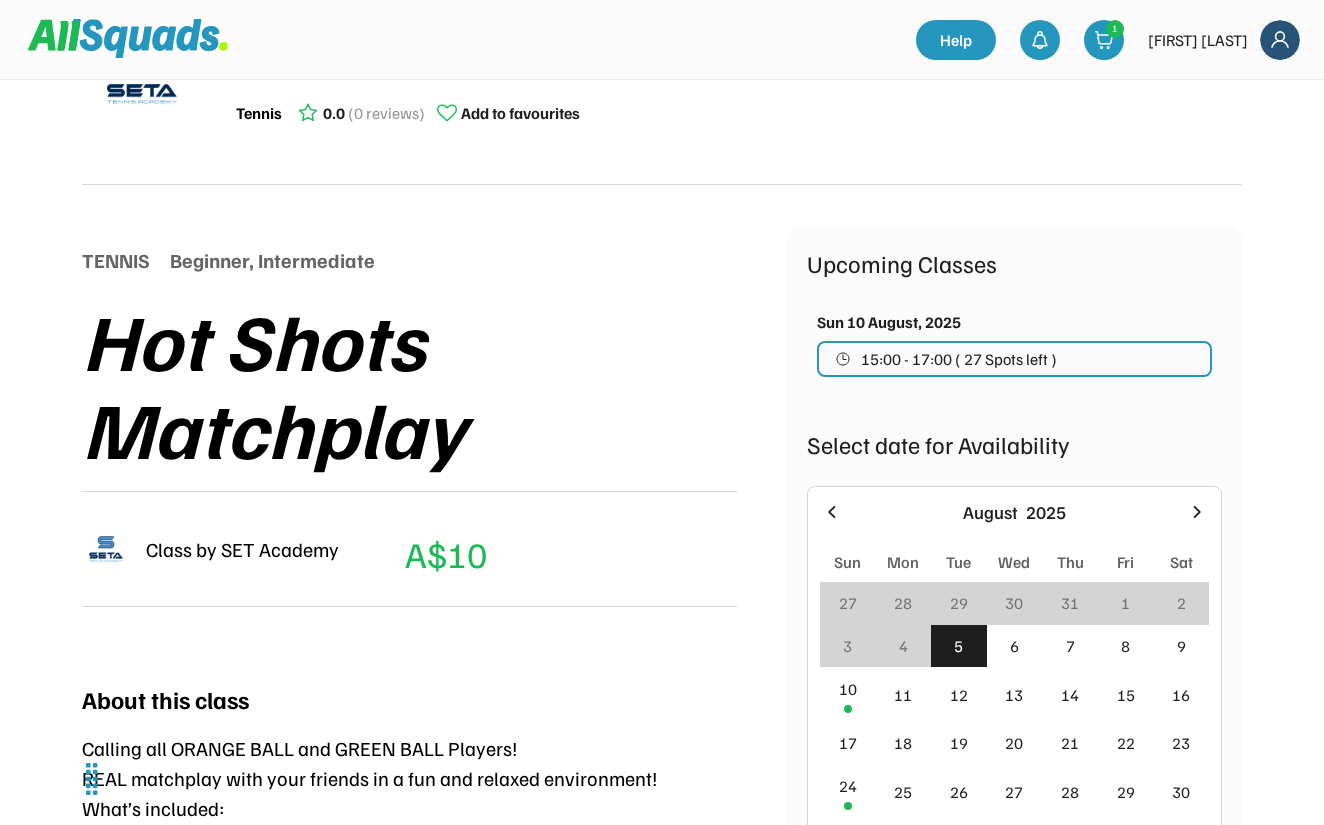 click on "15:00 - 17:00  ( 27 Spots left )" at bounding box center [959, 359] 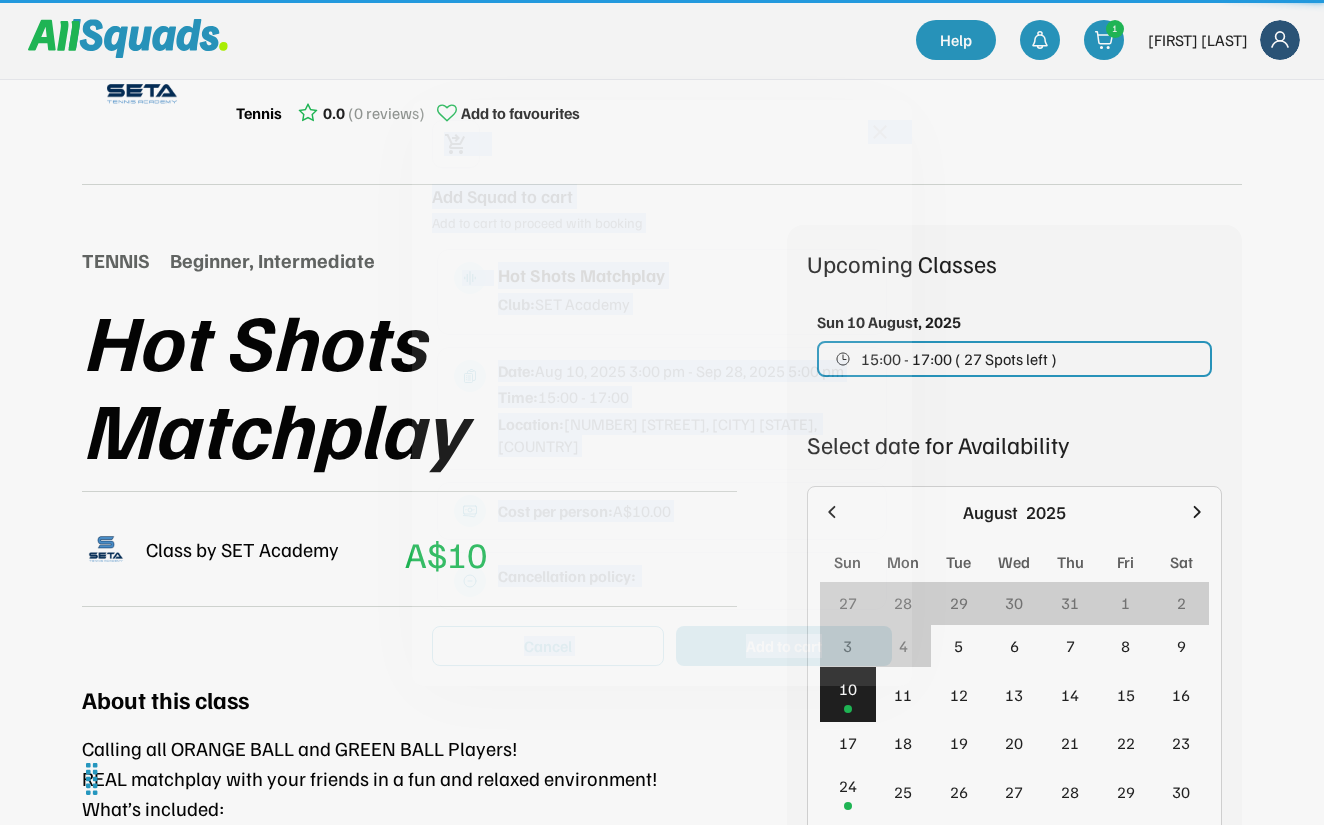 click on "SET Academy Tennis 0.0 (0 reviews) Add to favourites TENNIS Beginner, Intermediate Hot Shots Matchplay Class by SET Academy A$10   (Member's Price)   A About this class Calling all ORANGE BALL and GREEN BALL Players!
REAL matchplay with your friends in a fun and relaxed environment! What’s included: •⁠  ⁠Play real matches and learn how to score •⁠  ⁠Work on your serve and match skills Time: 3:00pm-5:00pm Cost: $10 per child LOCATION: The Beaumaris Lawn Tennis Club Banksia Reserve, Cnr Tramway Pde & Cromb, Beaumaris Victoria 3193 Beaumaris Victoria 0.0 (0 reviews) Add to favourites Upcoming Classes Sun 10 August, 2025 15:00 - 17:00  ( 27 Spots left ) Select date for Availability  August  2025 Sun Mon Tue Wed Thu Fri Sat 27 28 29 30 31 1 2 3 4 5 6 7 8 9 10 11 12 13 14 15 16 17 18 19 20 21 22 23 24 25 26 27 28 29 30 31 1 2 3 4 5 6 Class available Selected date  -   Add to waitlist AllSquads About Our Clubs Players Contact & Support hello@allsquads.com.au Help Terms Privacy Help Player Login" at bounding box center (662, 321) 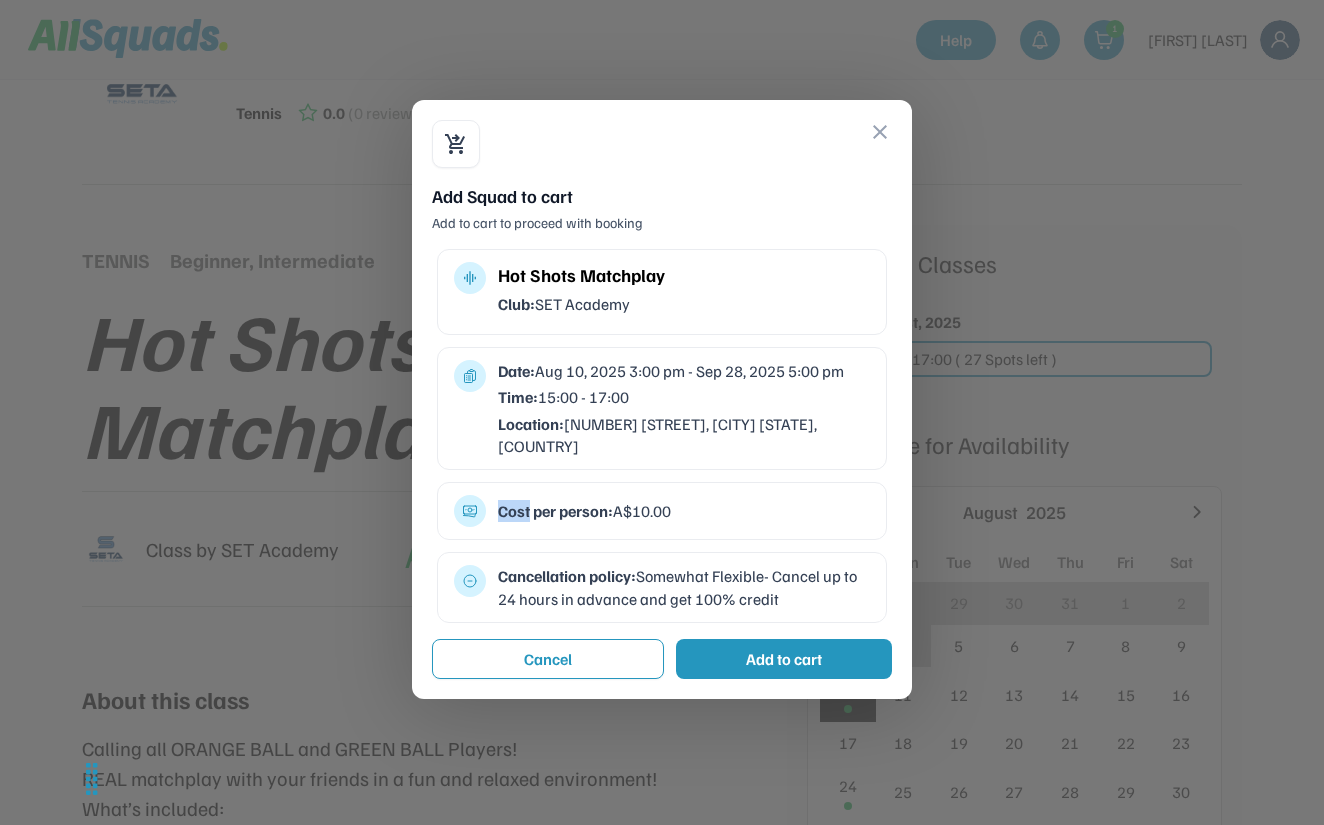 click on "Cost per person:  A$10.00" at bounding box center [662, 511] 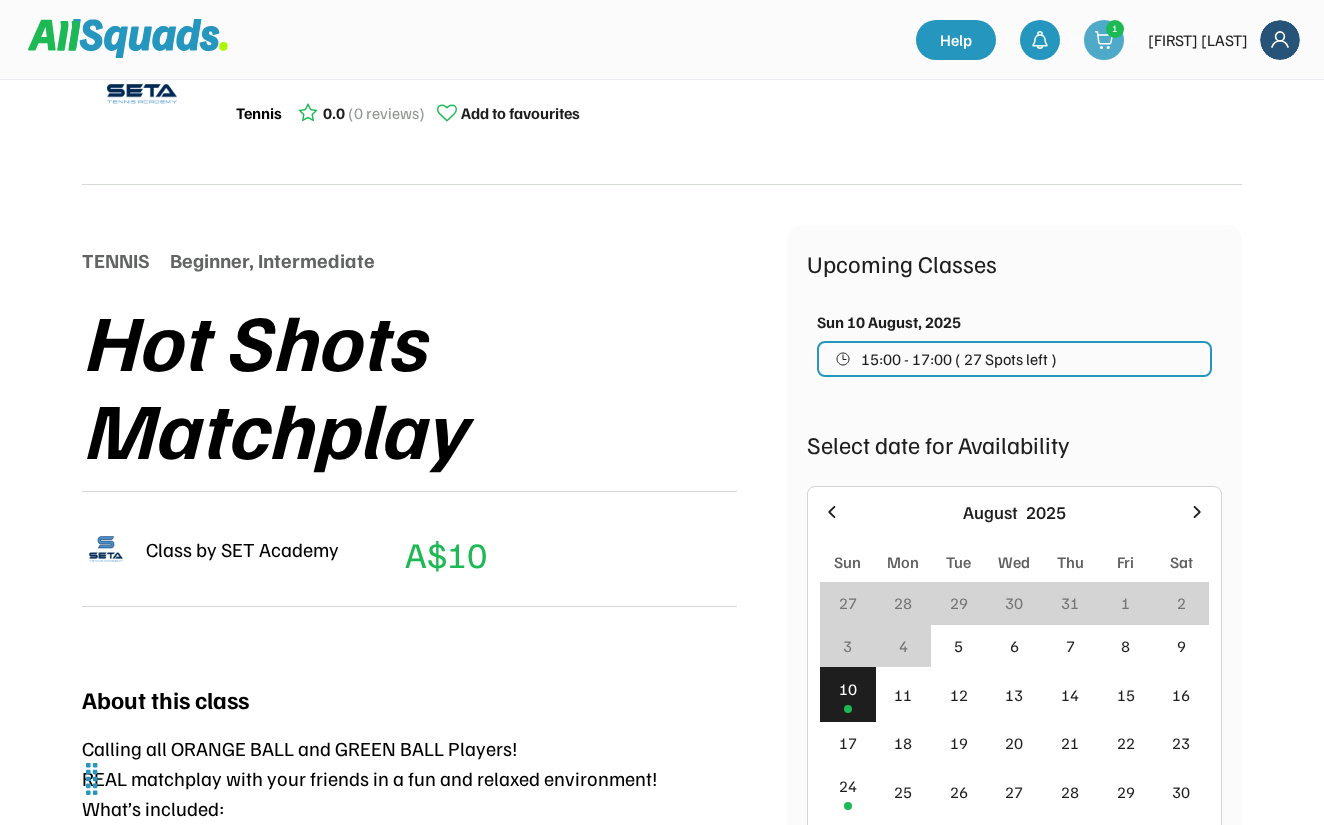 click on "1" at bounding box center (1104, 40) 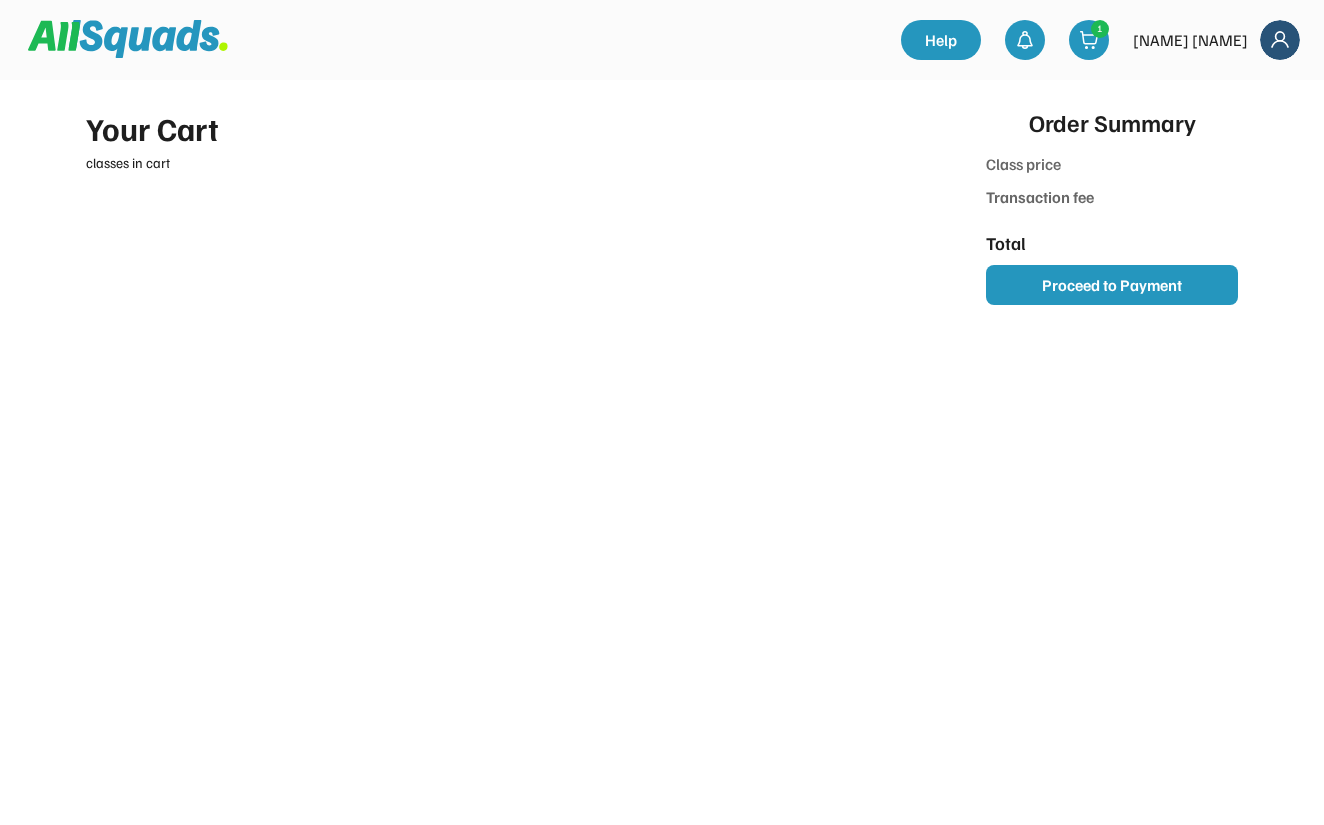 scroll, scrollTop: 0, scrollLeft: 0, axis: both 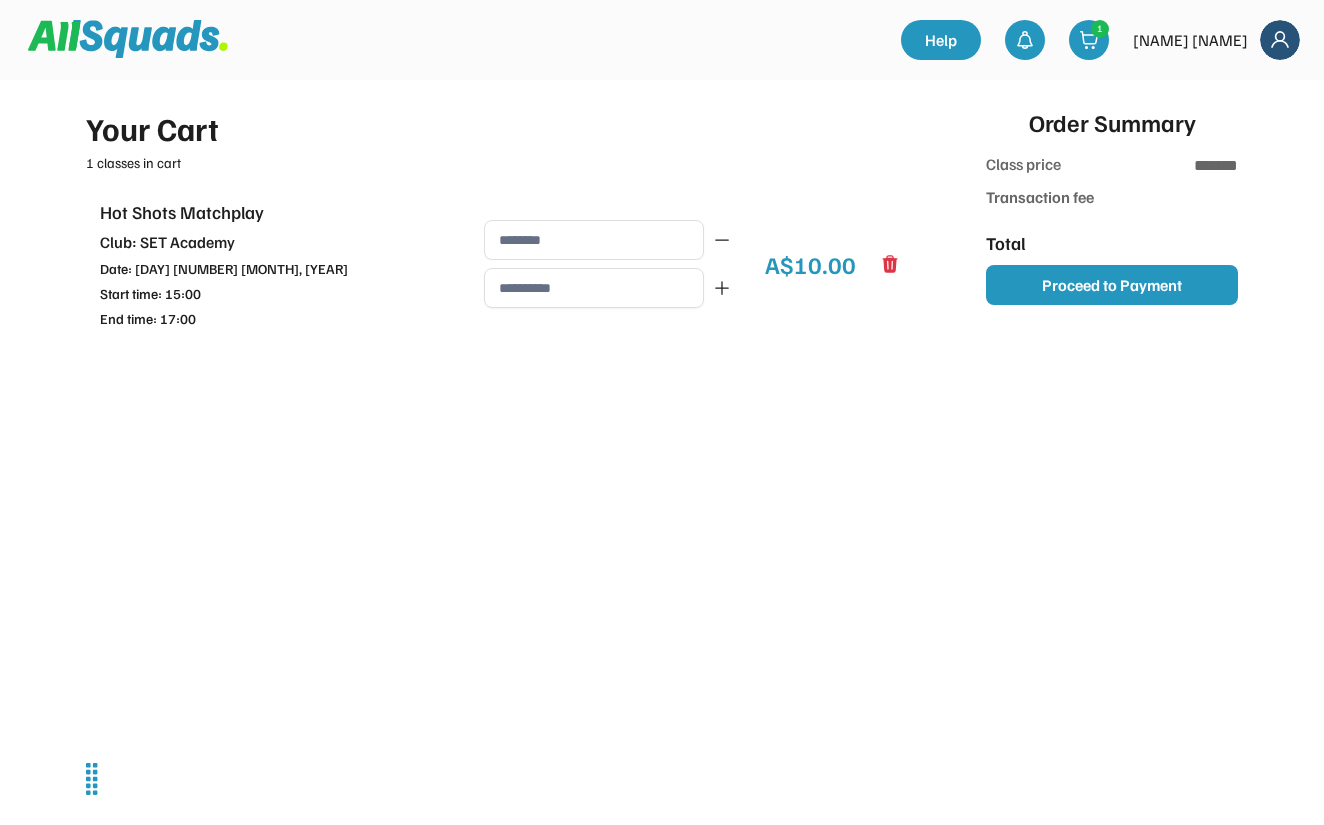 type on "*********" 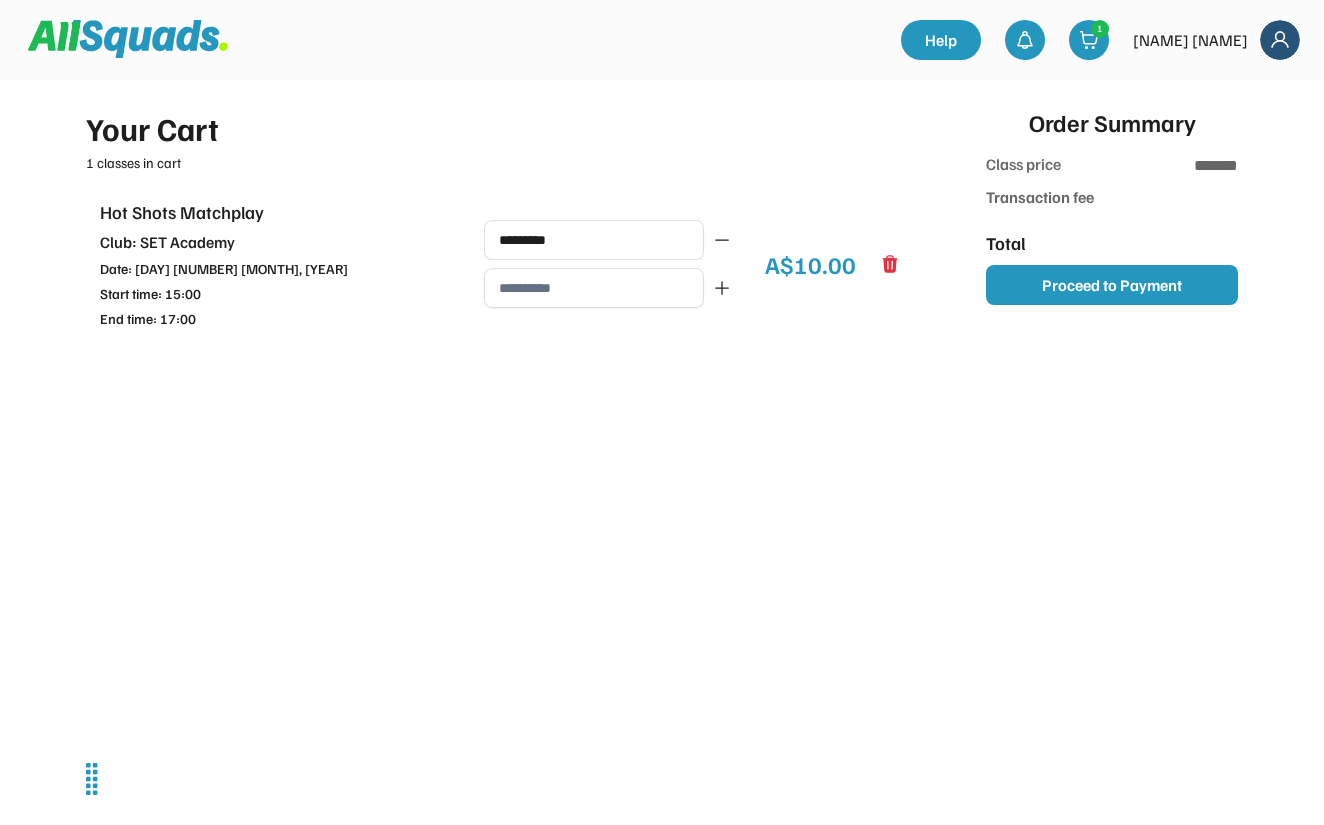type on "******" 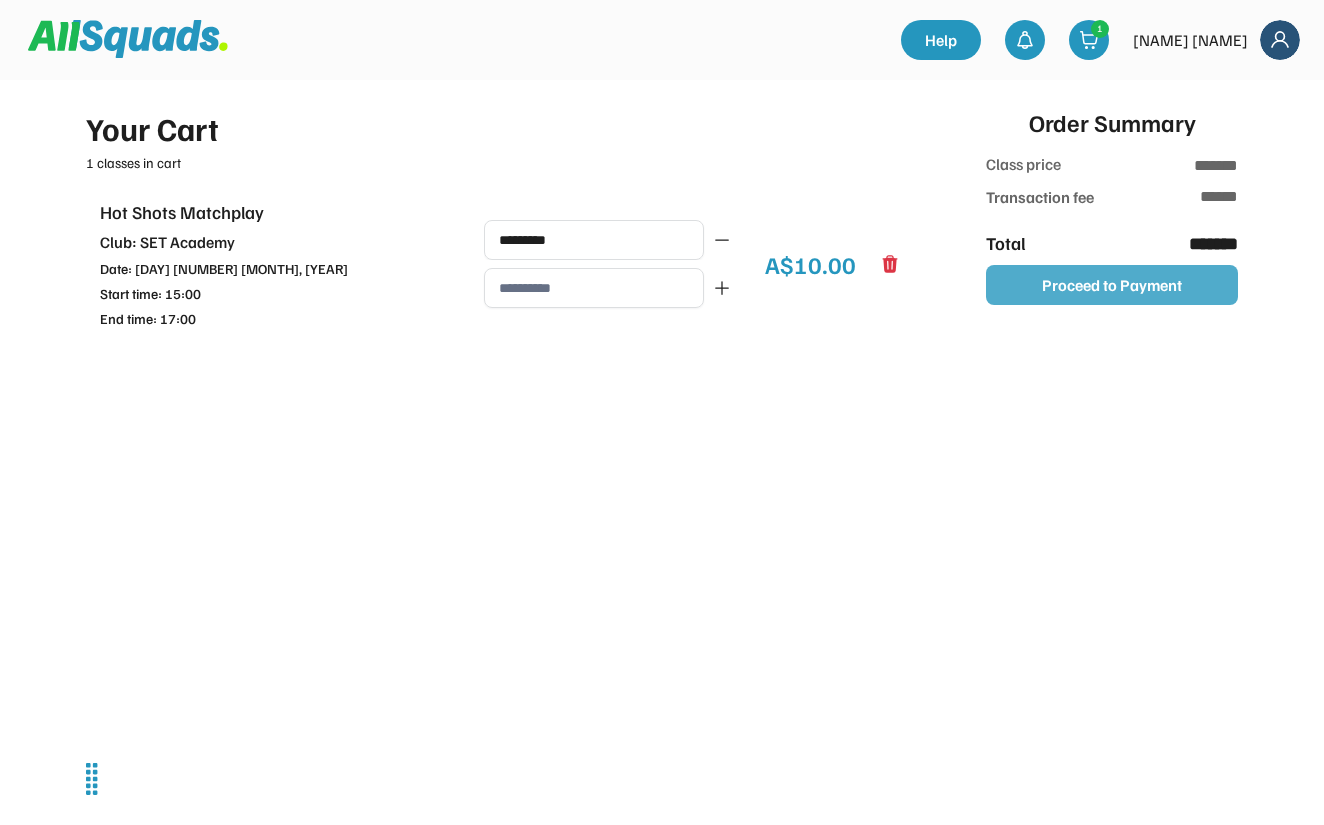 click on "Proceed to Payment" at bounding box center (1112, 285) 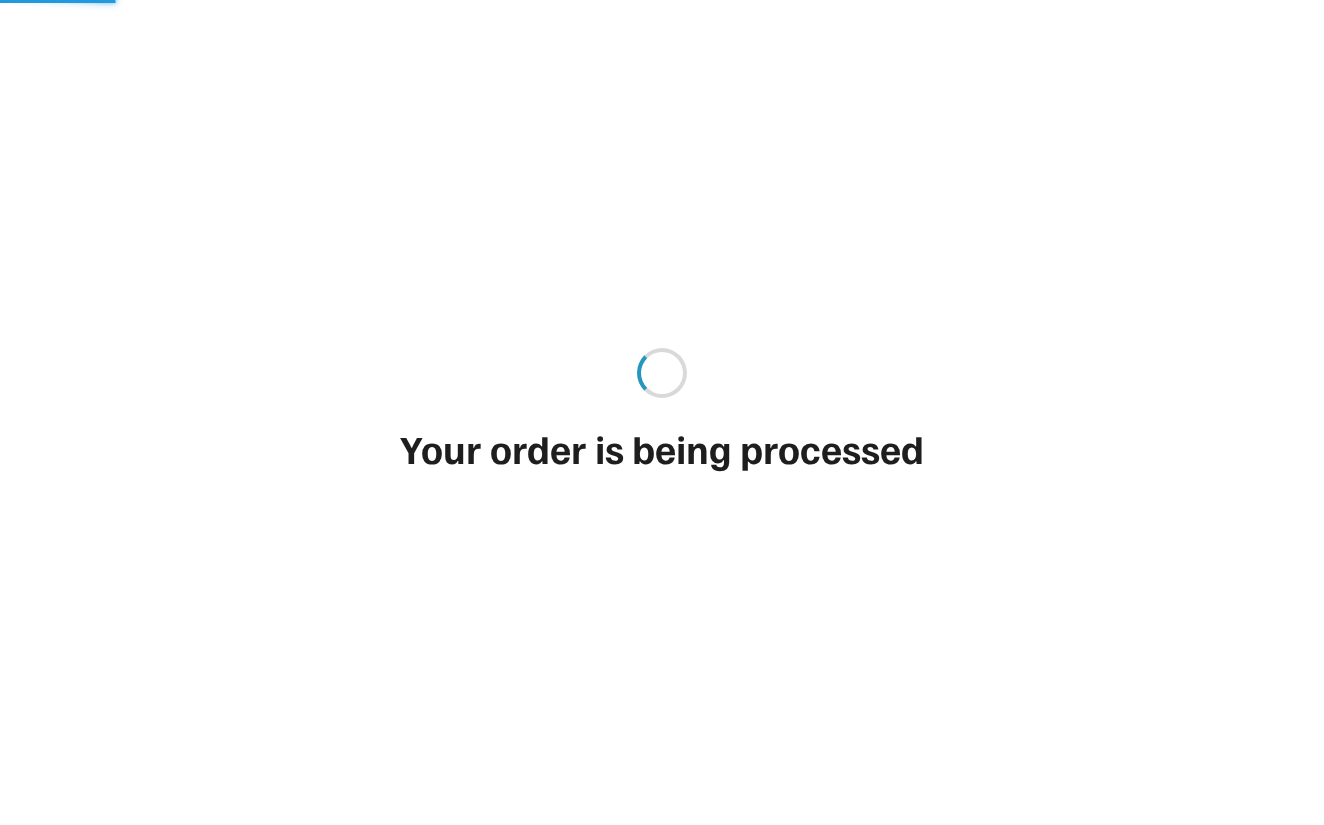 scroll, scrollTop: 0, scrollLeft: 0, axis: both 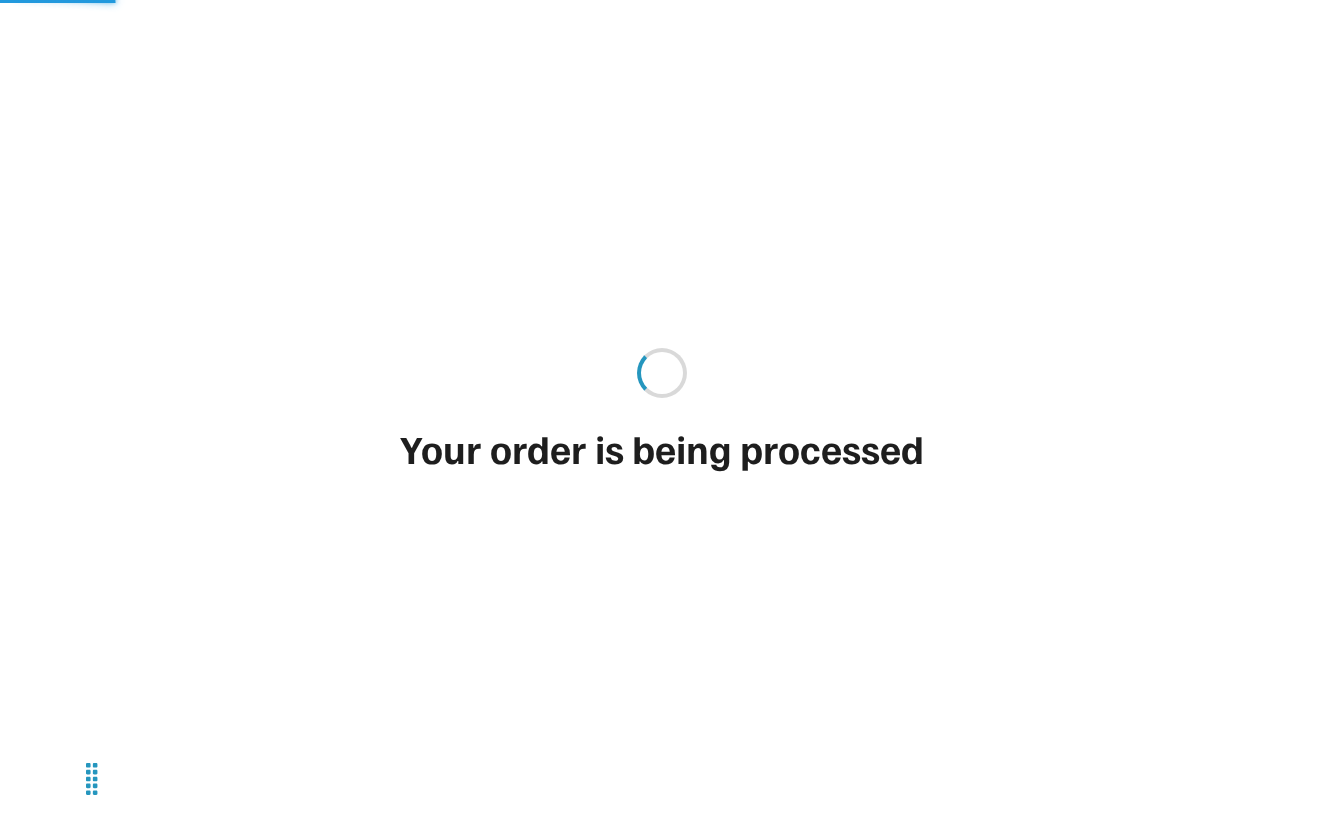 type on "*********" 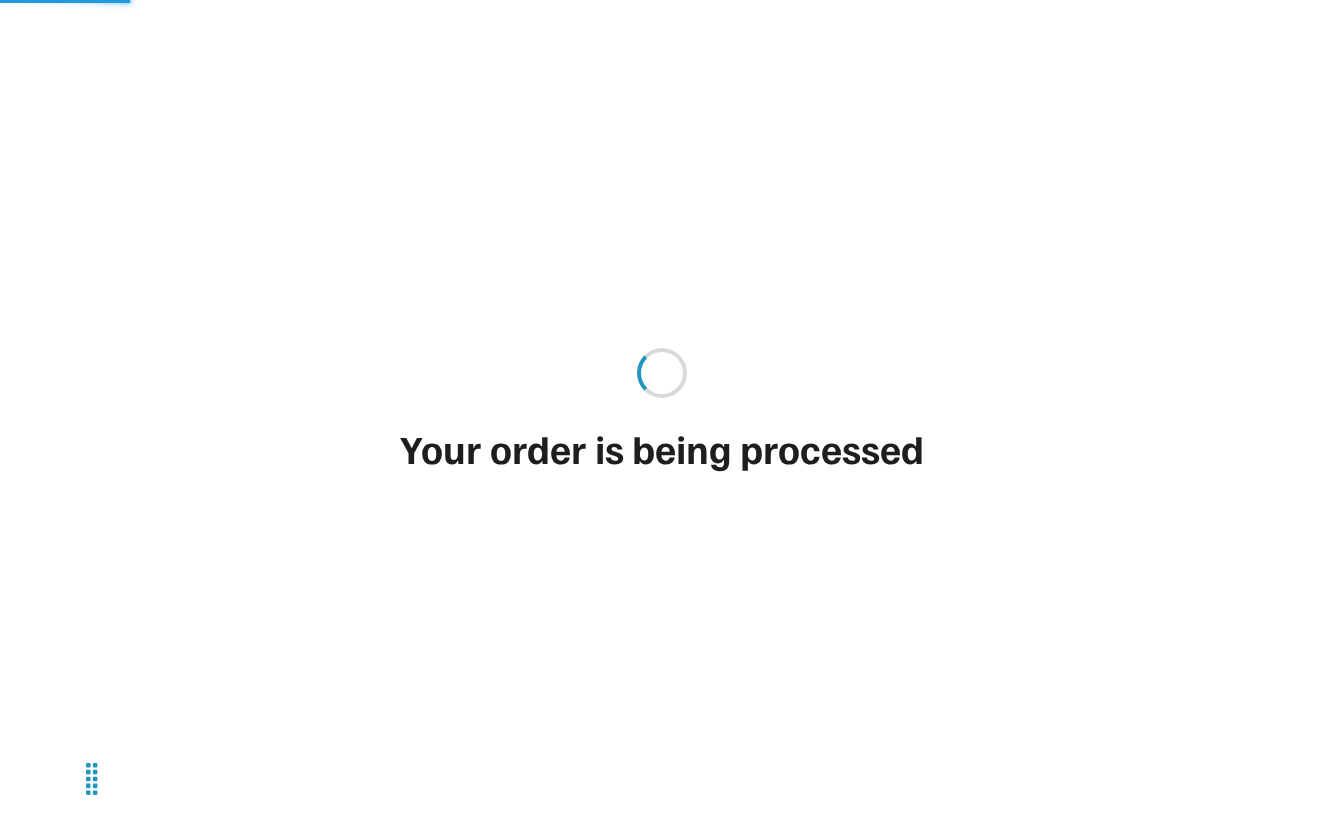 type on "*******" 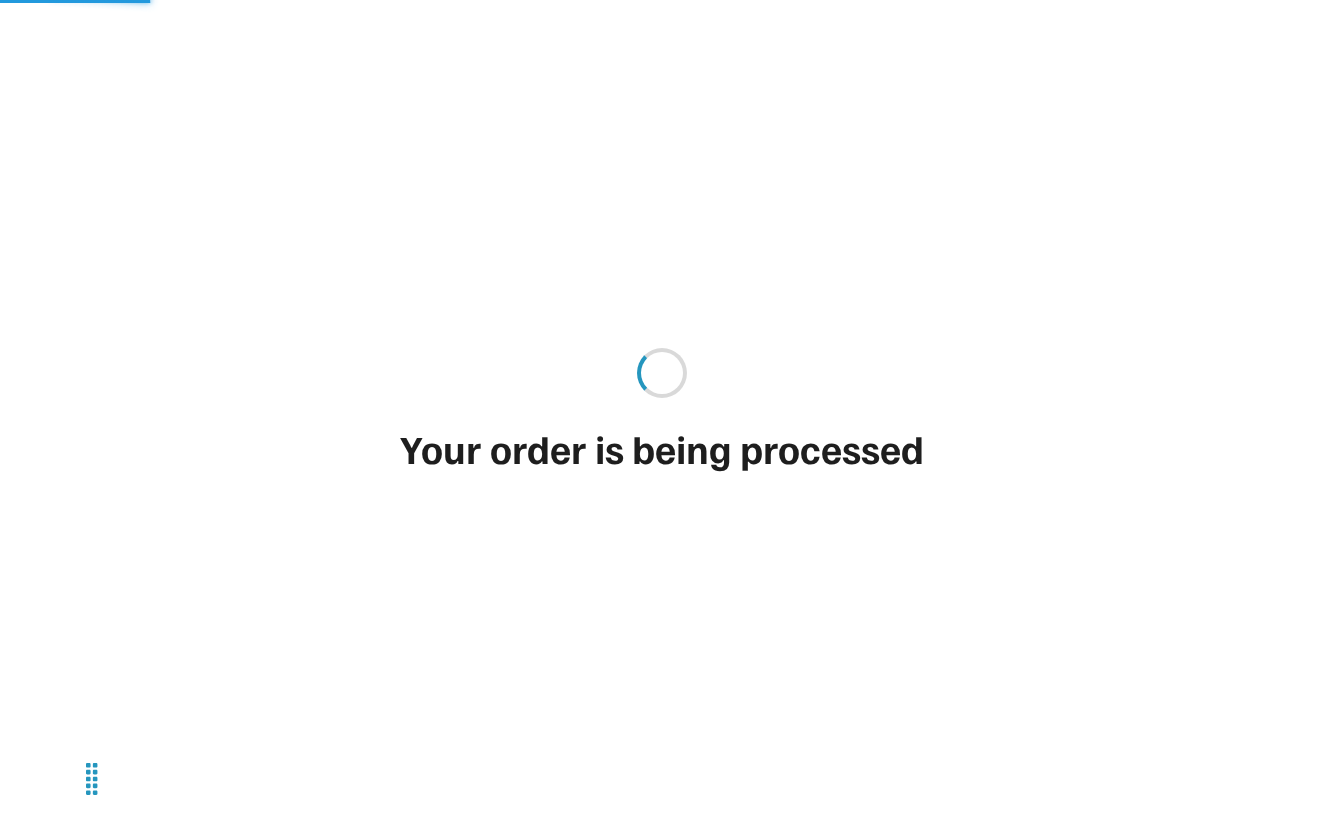 type on "******" 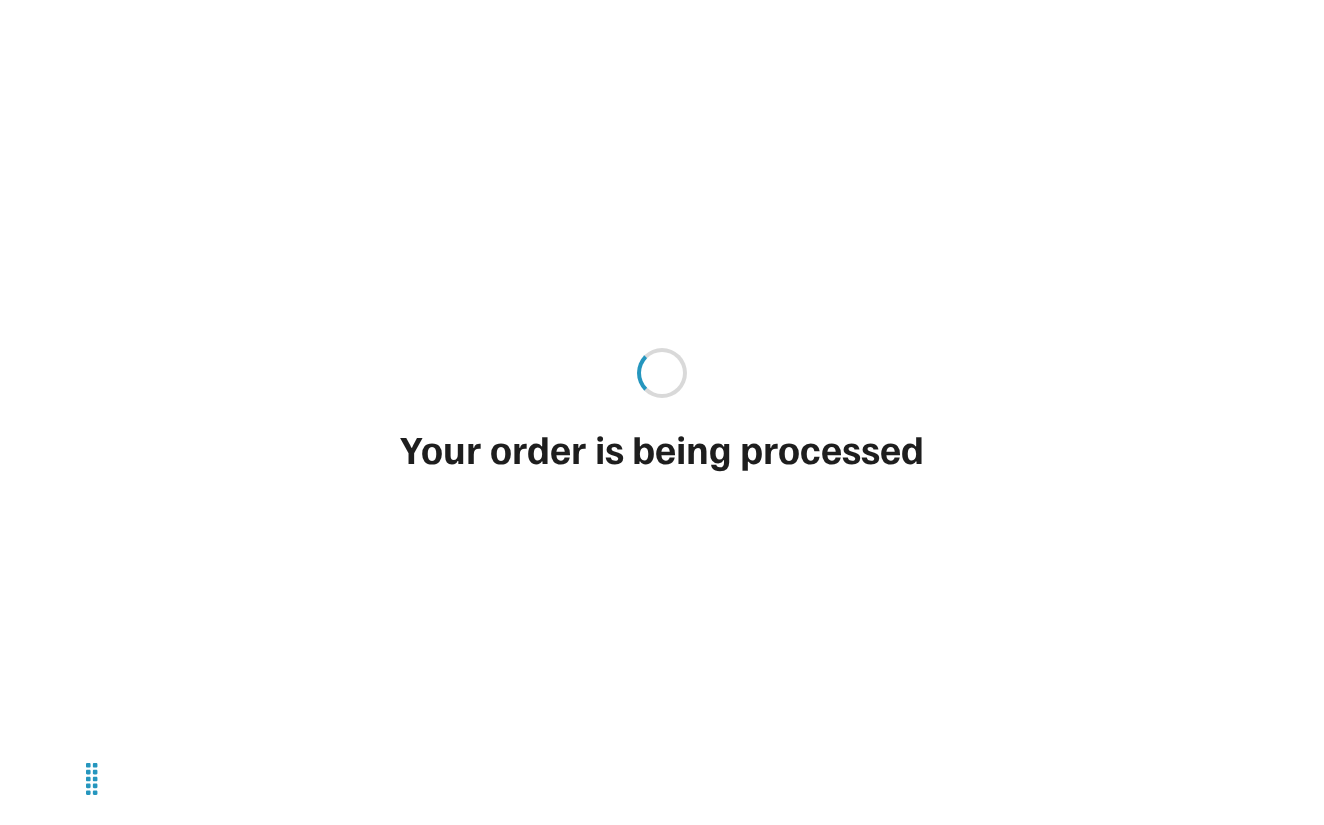 type on "**" 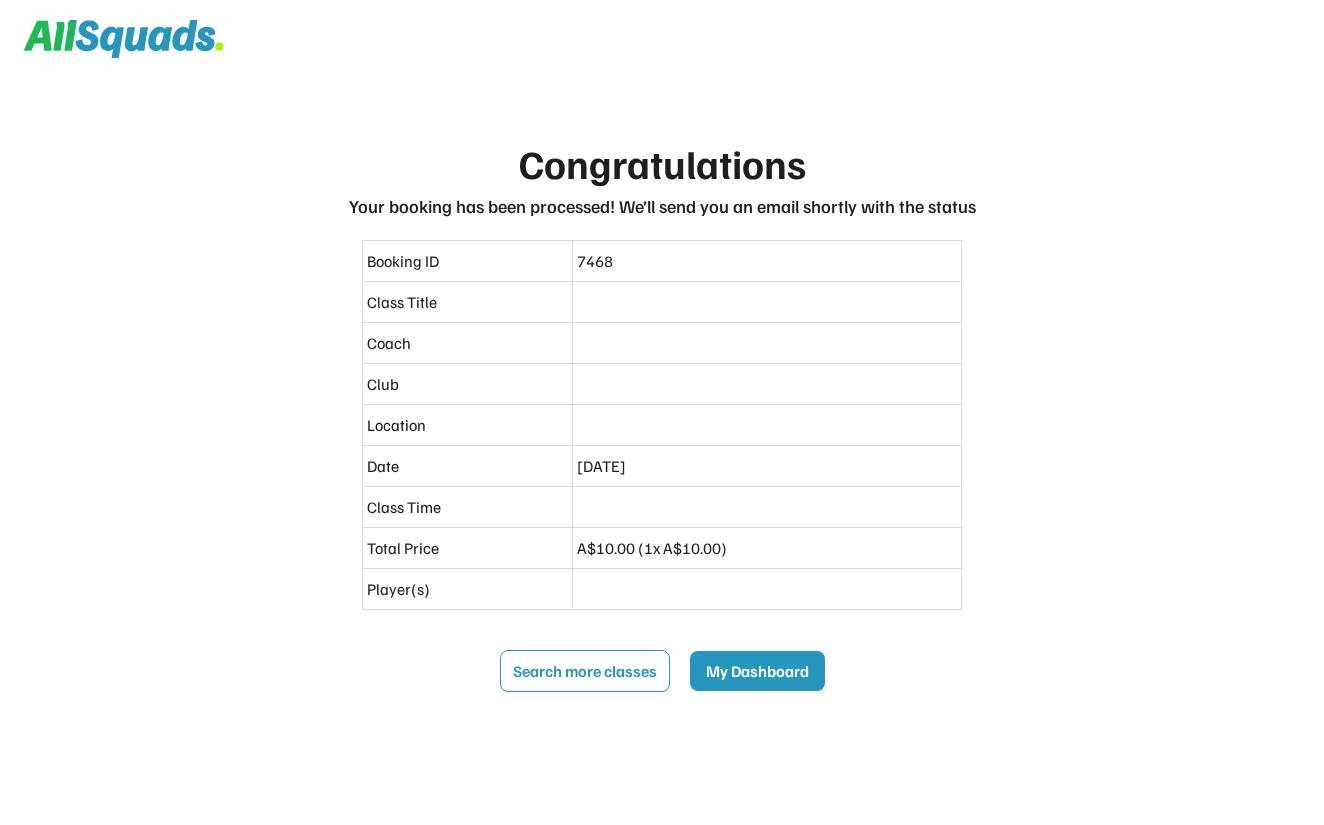 scroll, scrollTop: 0, scrollLeft: 0, axis: both 